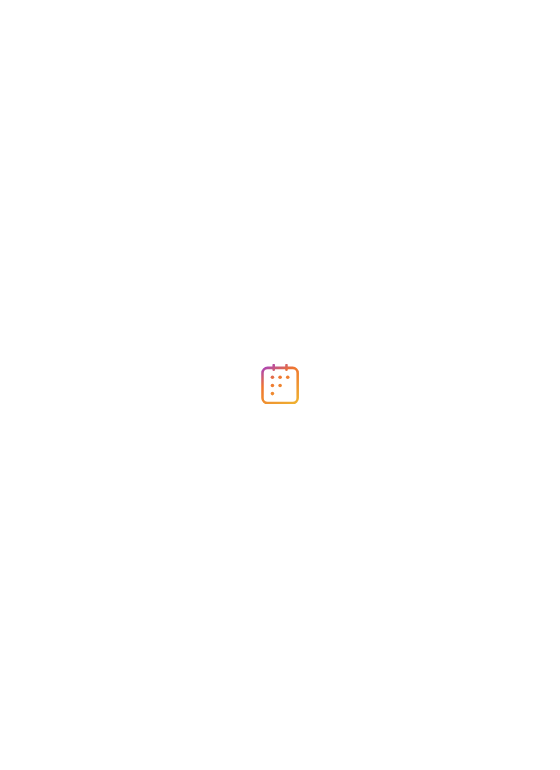 scroll, scrollTop: 0, scrollLeft: 0, axis: both 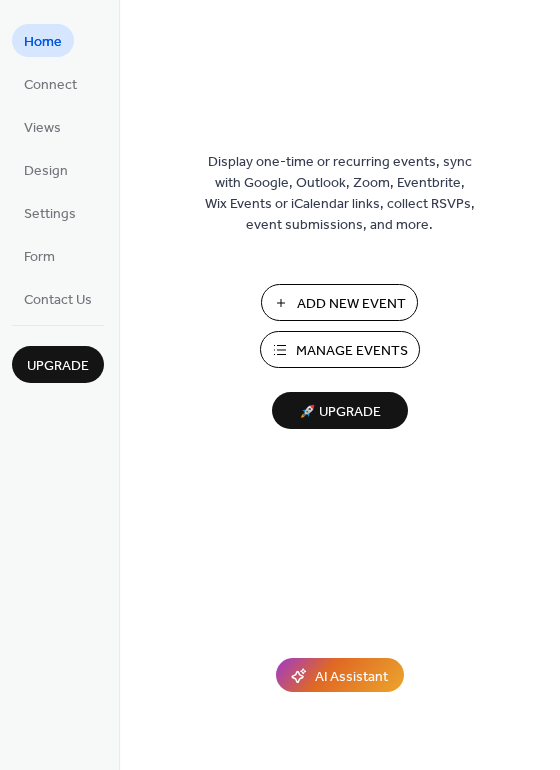 click on "Add New Event" at bounding box center [351, 304] 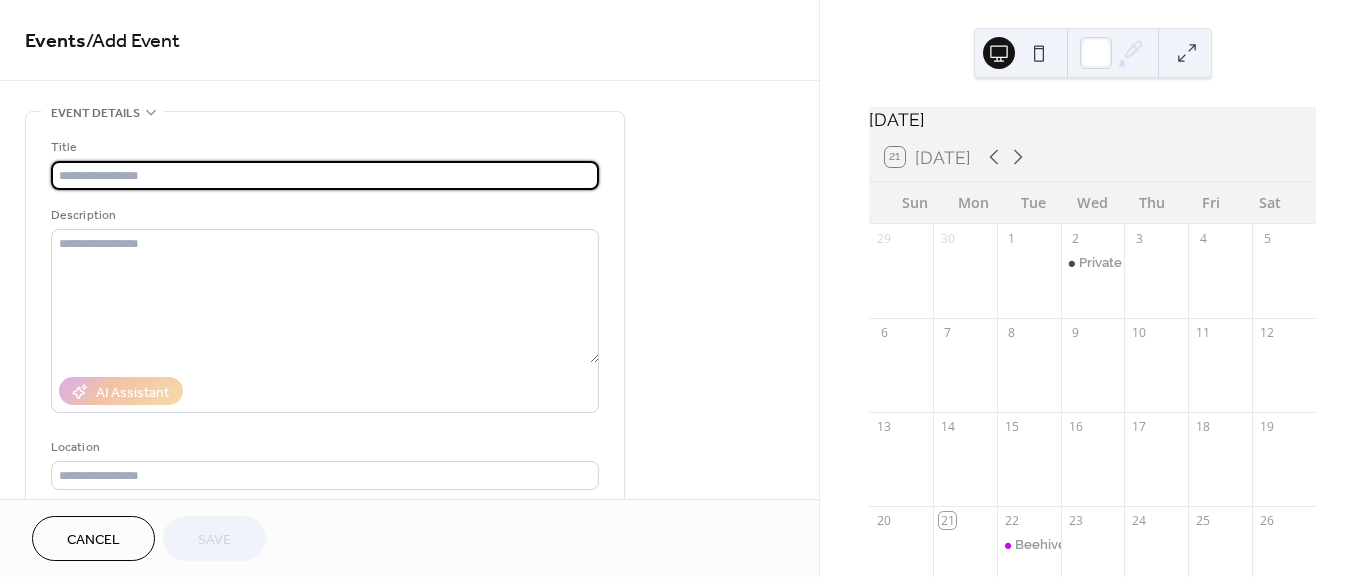scroll, scrollTop: 0, scrollLeft: 0, axis: both 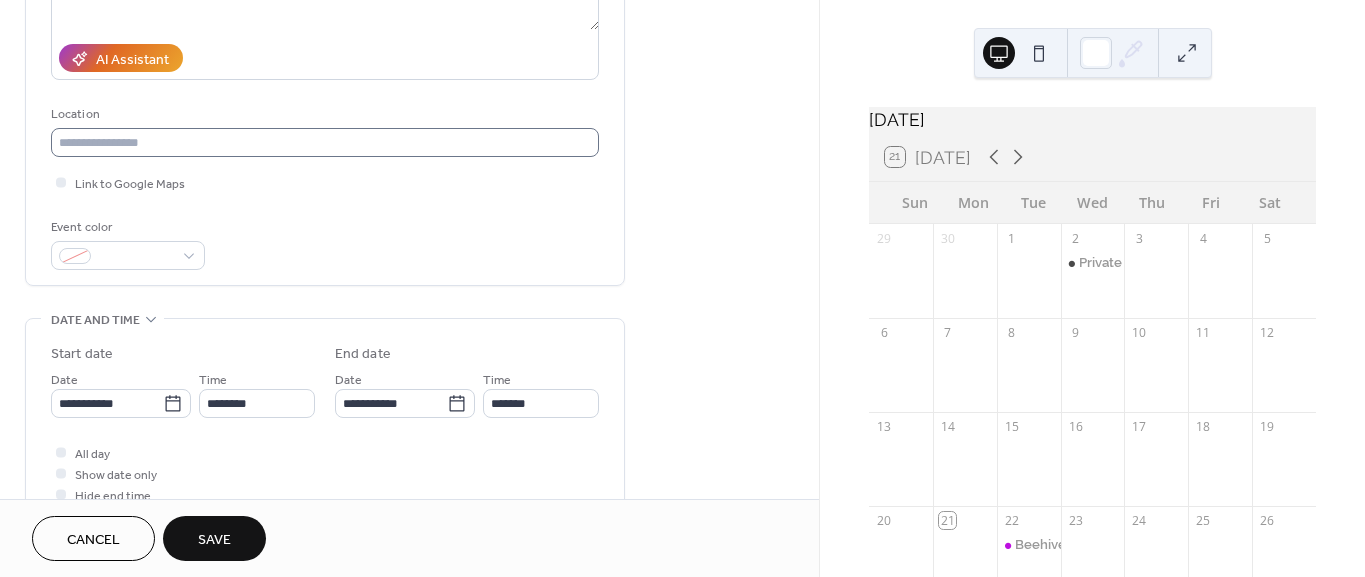 type on "**********" 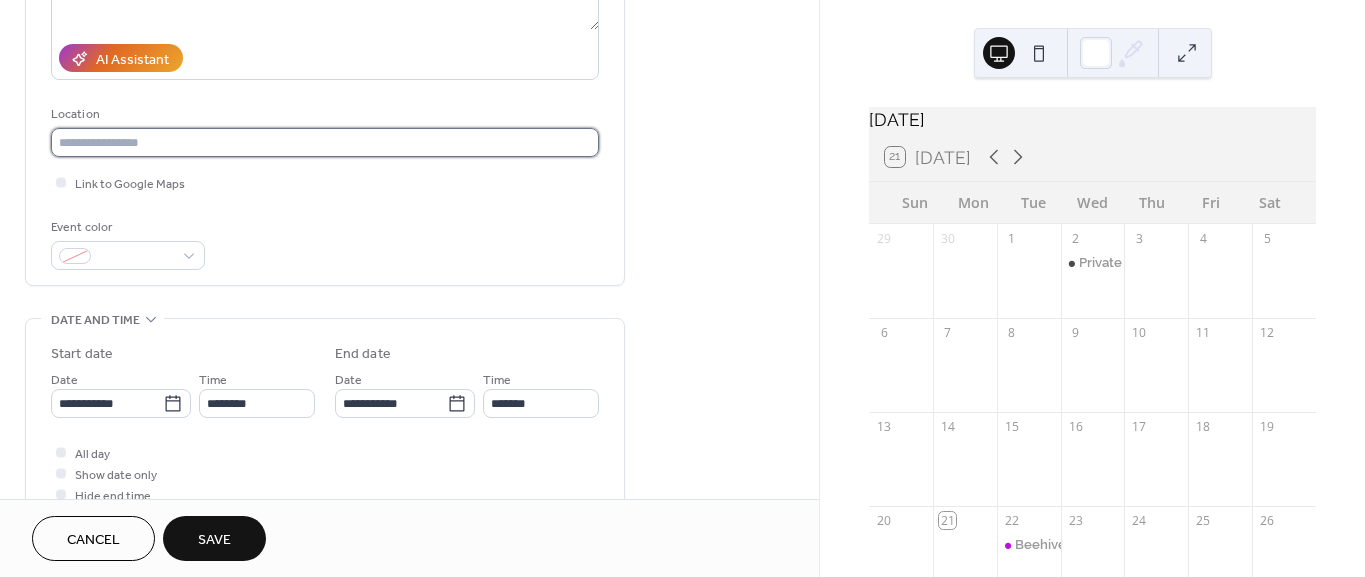 click at bounding box center [325, 142] 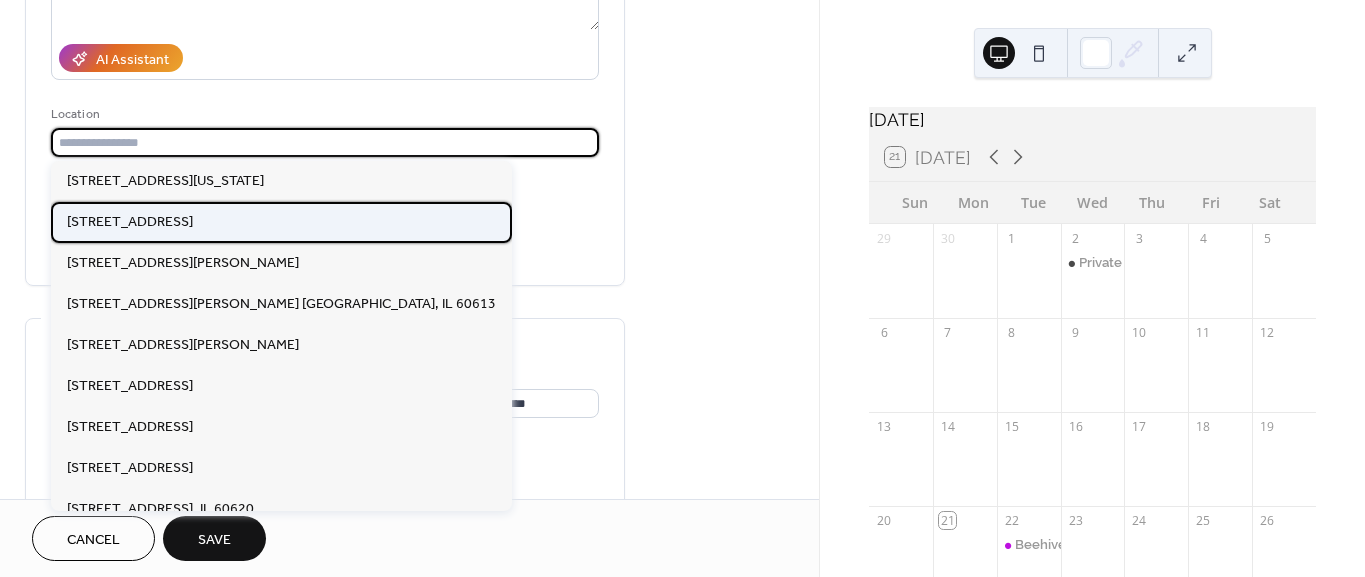 click on "[STREET_ADDRESS]" at bounding box center (130, 221) 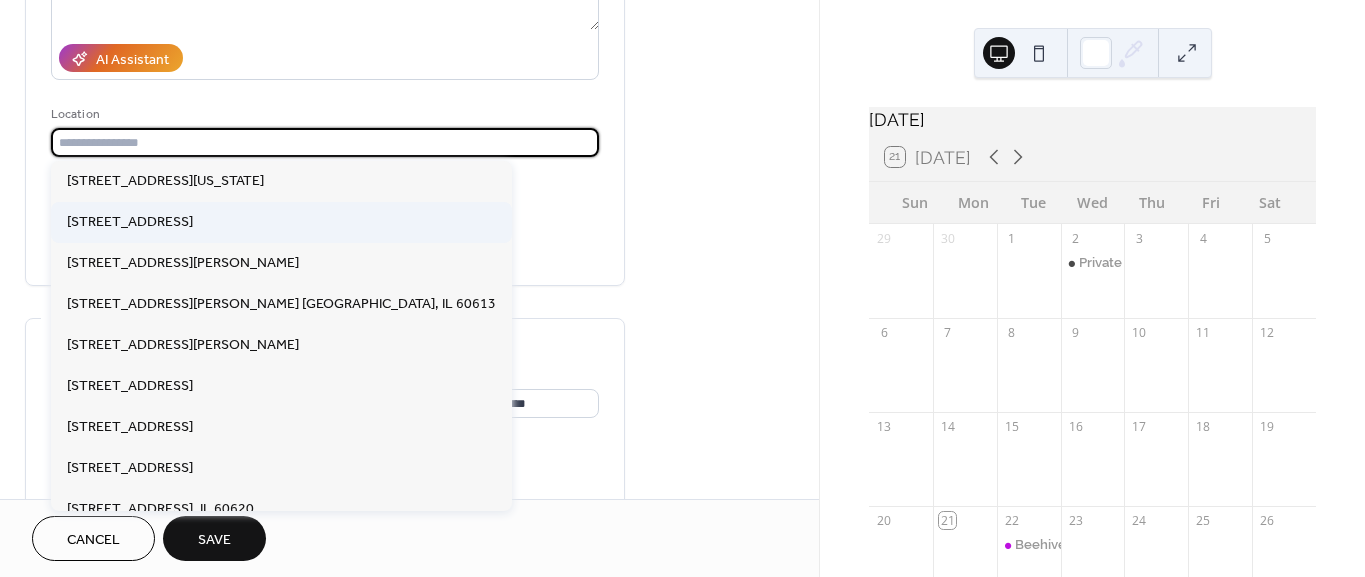 type on "**********" 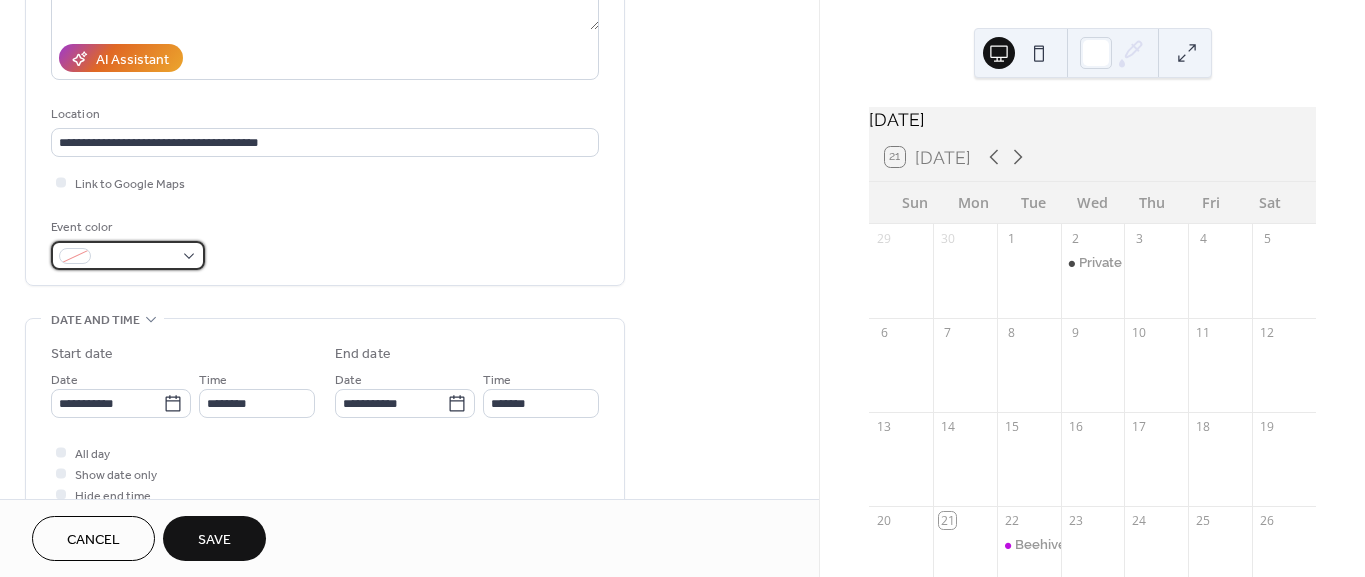 click at bounding box center (128, 255) 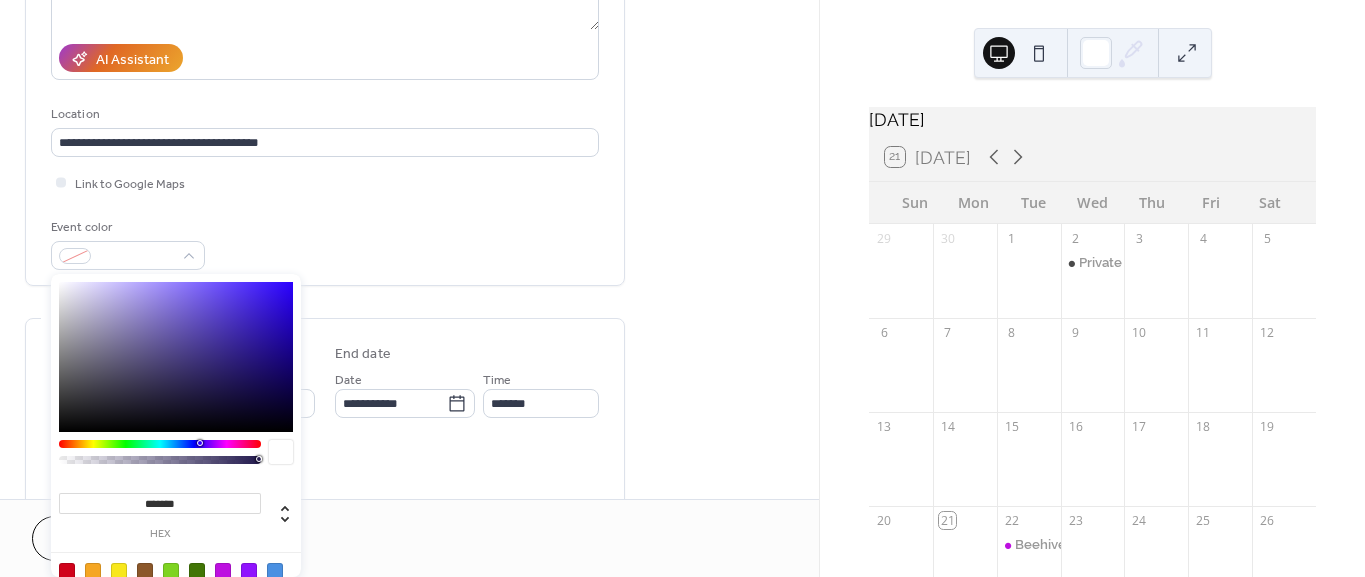 click at bounding box center (223, 571) 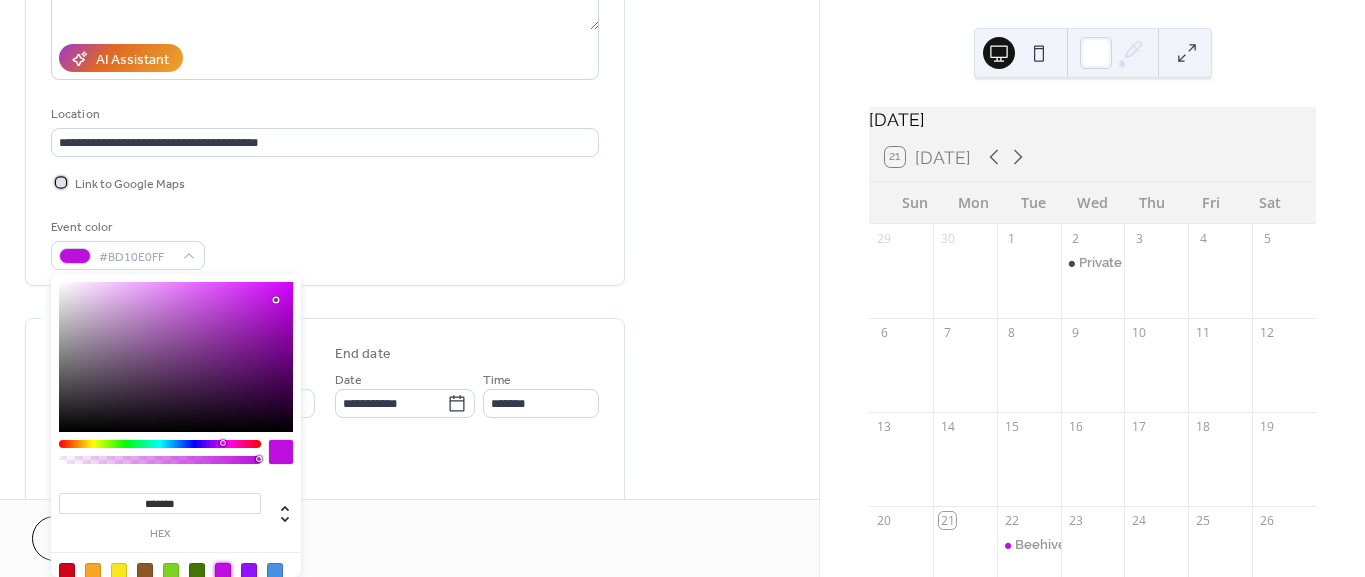 click at bounding box center (61, 182) 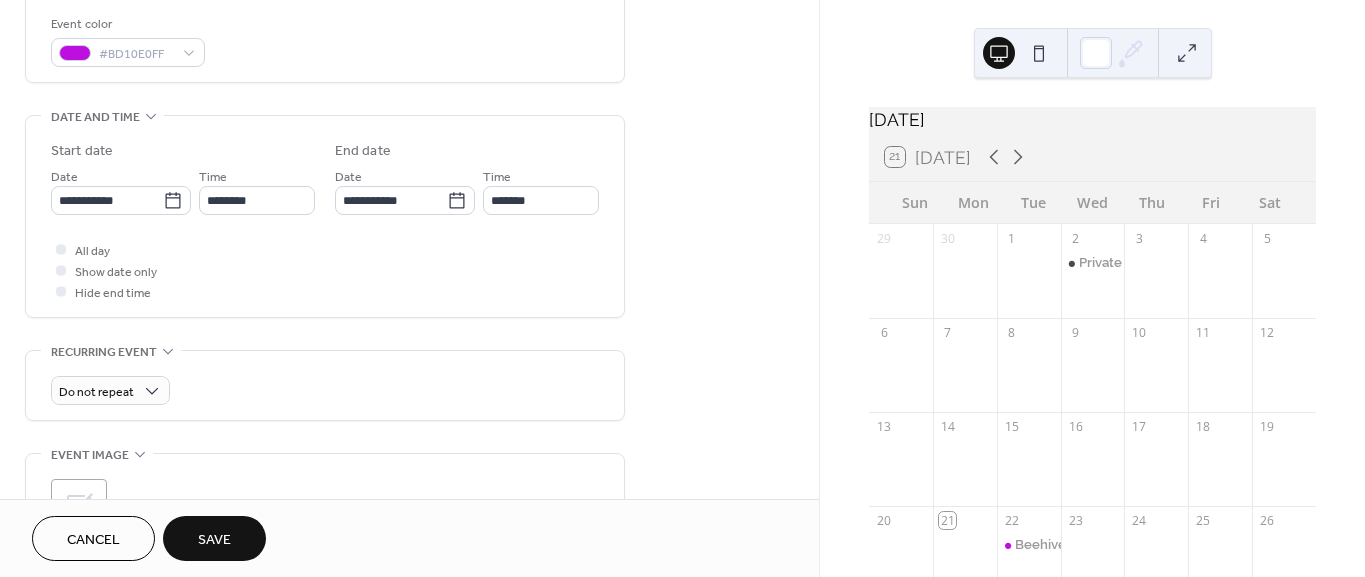 scroll, scrollTop: 555, scrollLeft: 0, axis: vertical 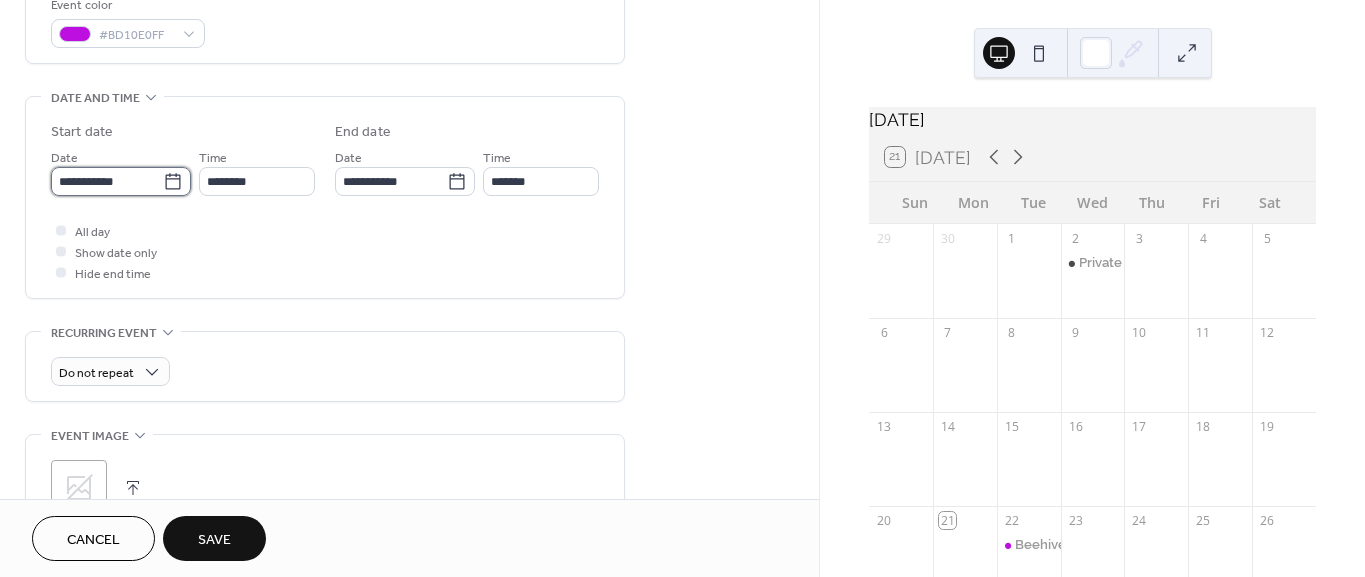 click on "**********" at bounding box center [107, 181] 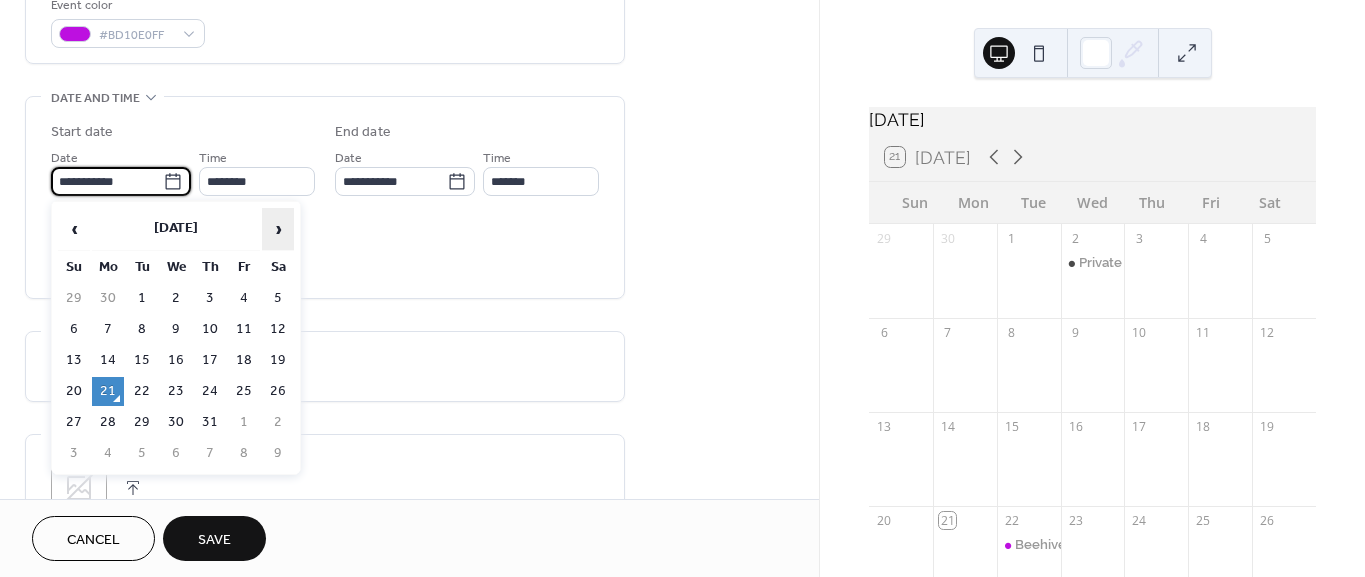 click on "›" at bounding box center [278, 229] 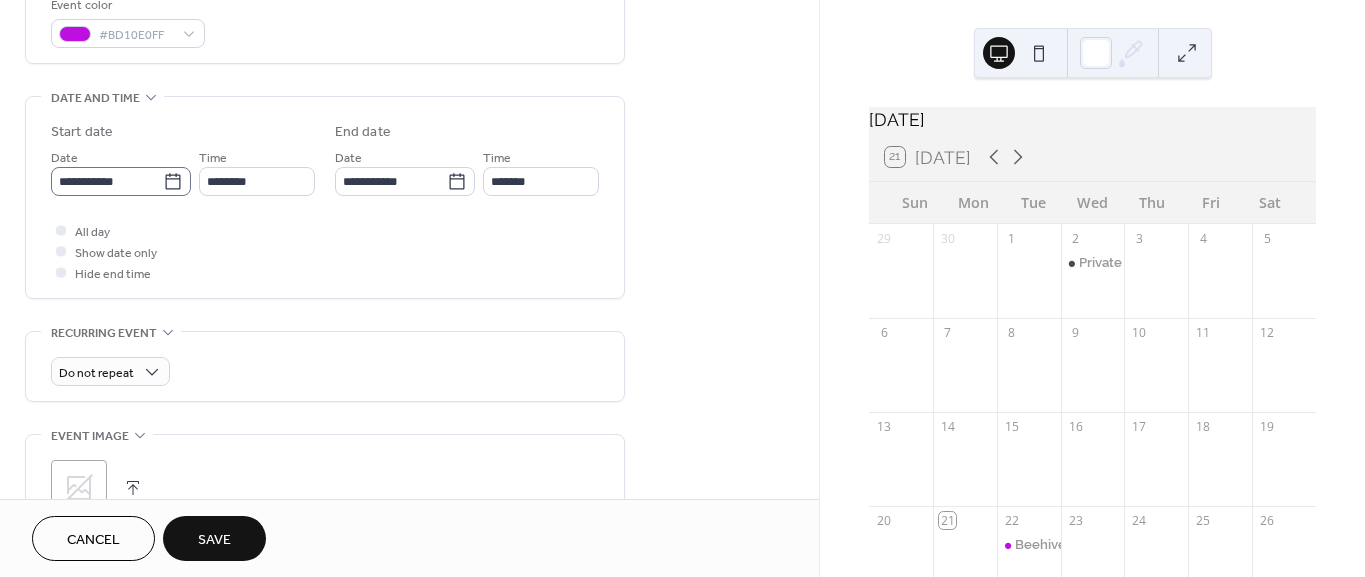 click 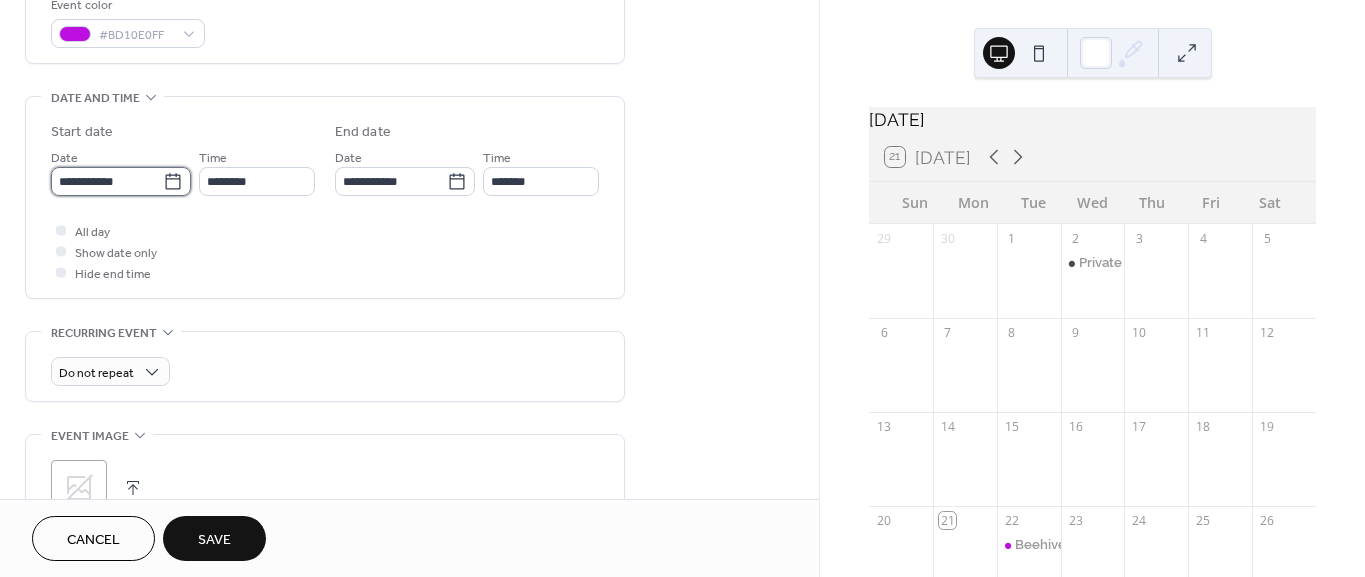 click on "**********" at bounding box center (107, 181) 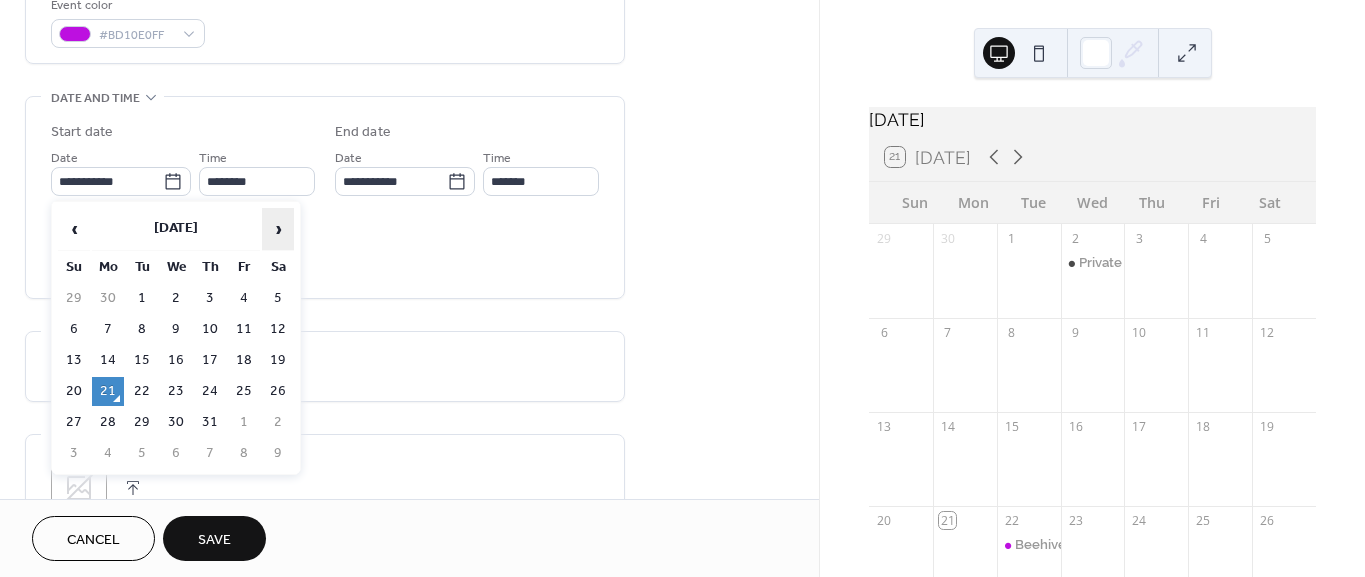 click on "›" at bounding box center (278, 229) 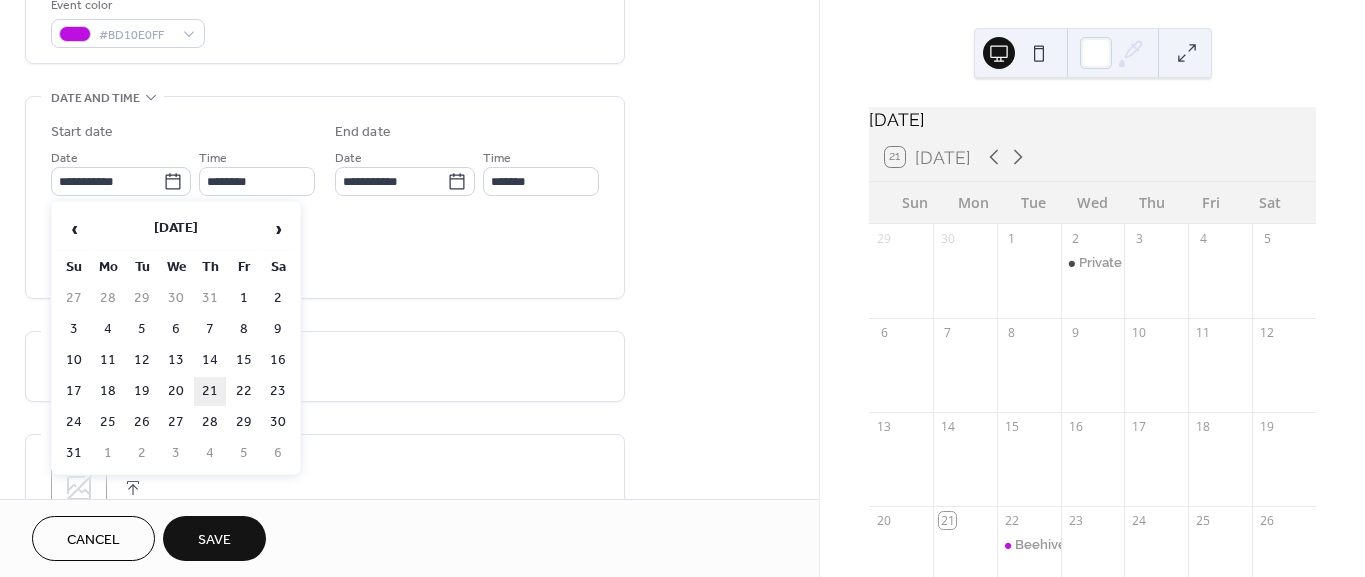 click on "21" at bounding box center [210, 391] 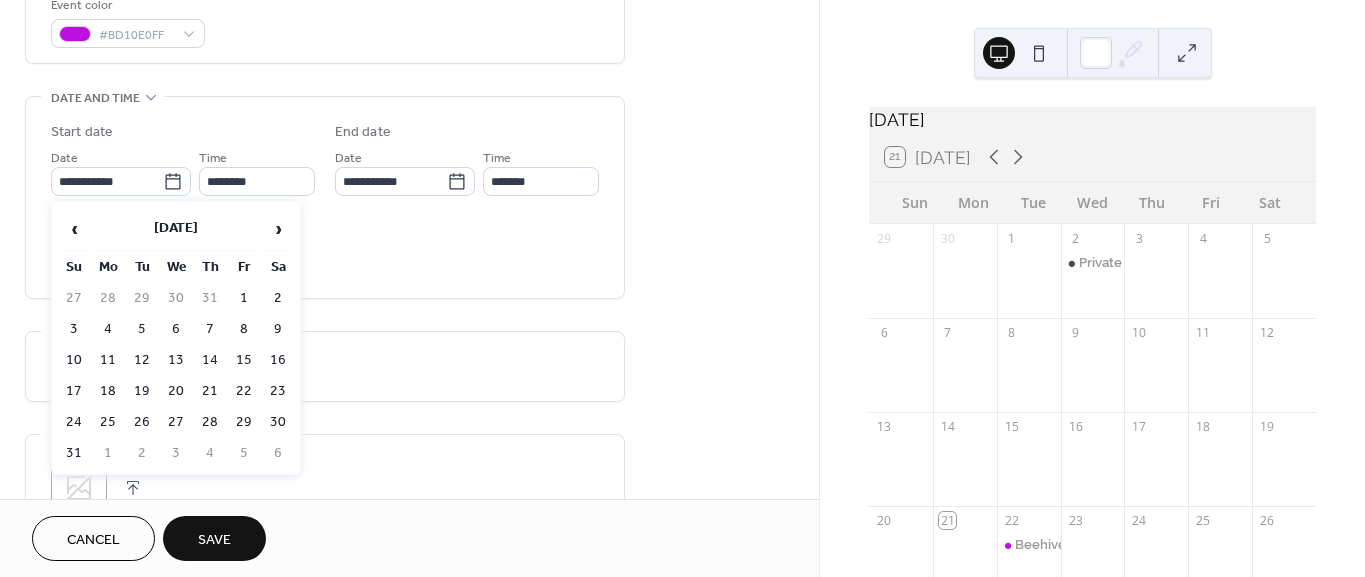 type on "**********" 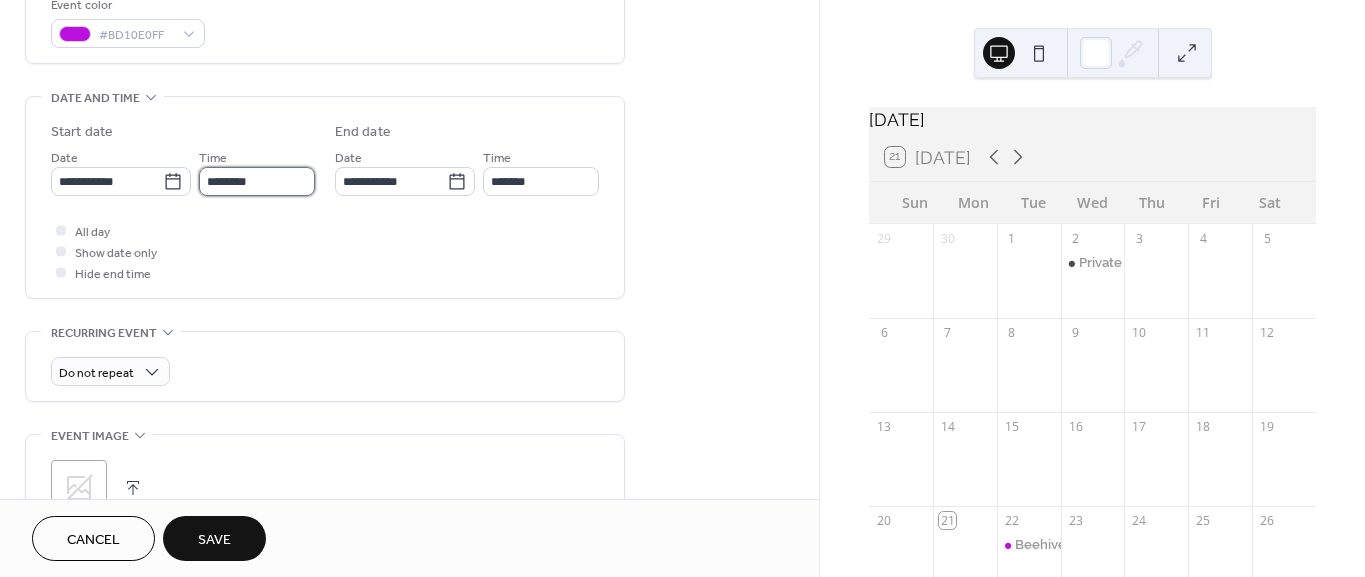 click on "********" at bounding box center [257, 181] 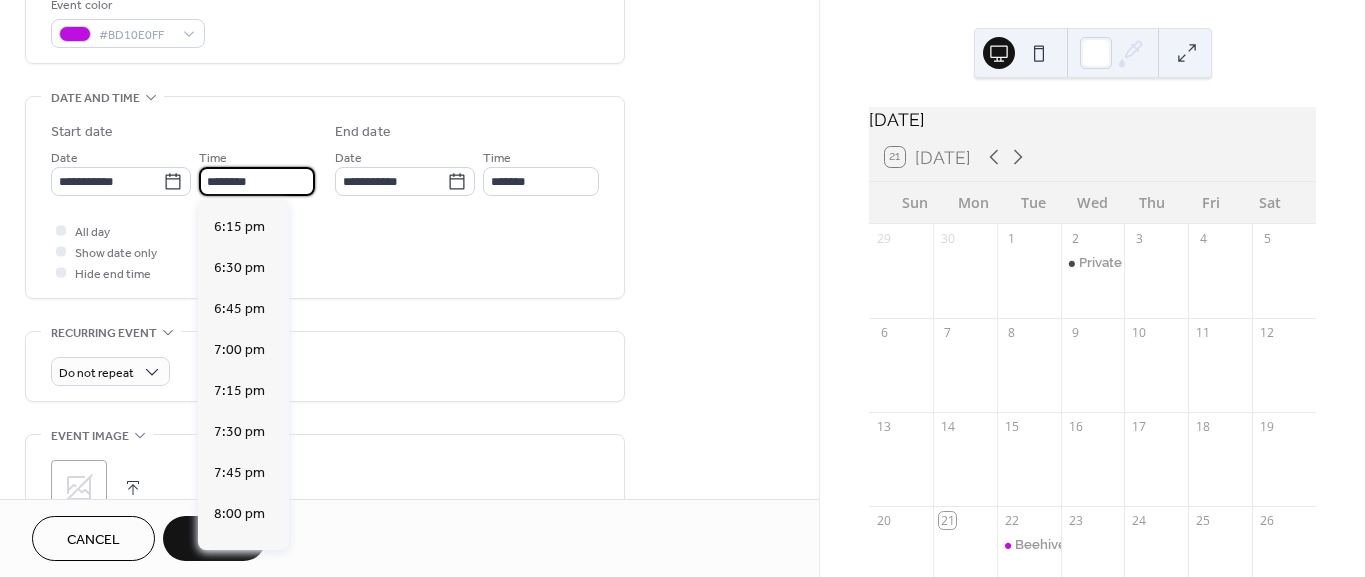 scroll, scrollTop: 2988, scrollLeft: 0, axis: vertical 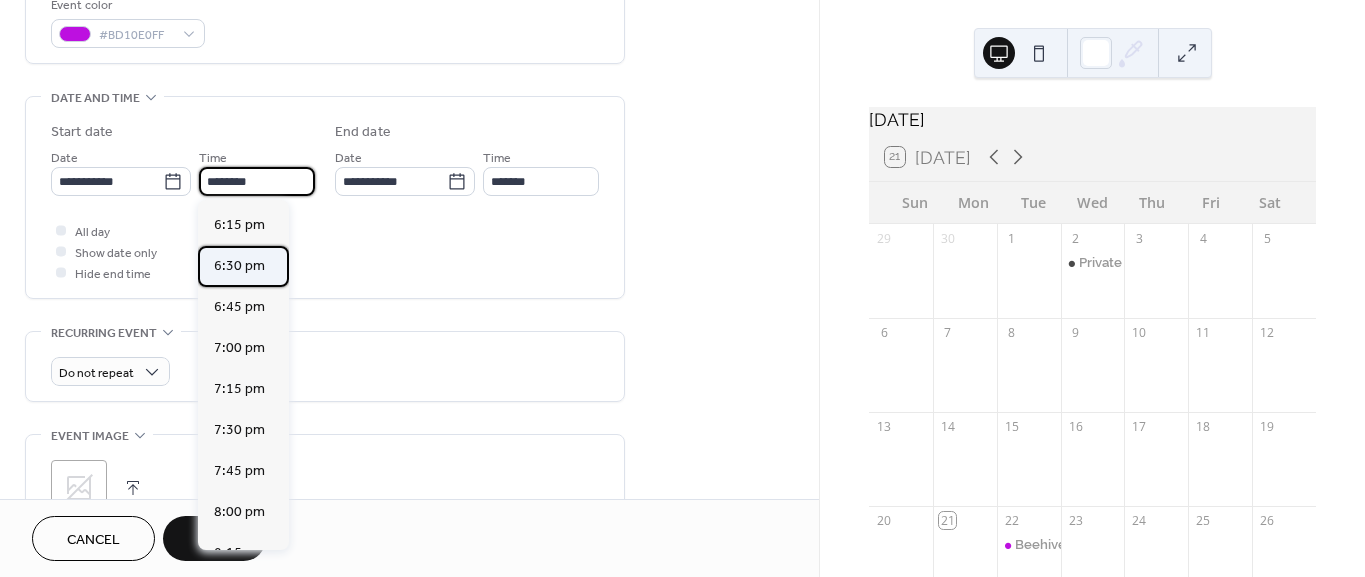 click on "6:30 pm" at bounding box center (239, 265) 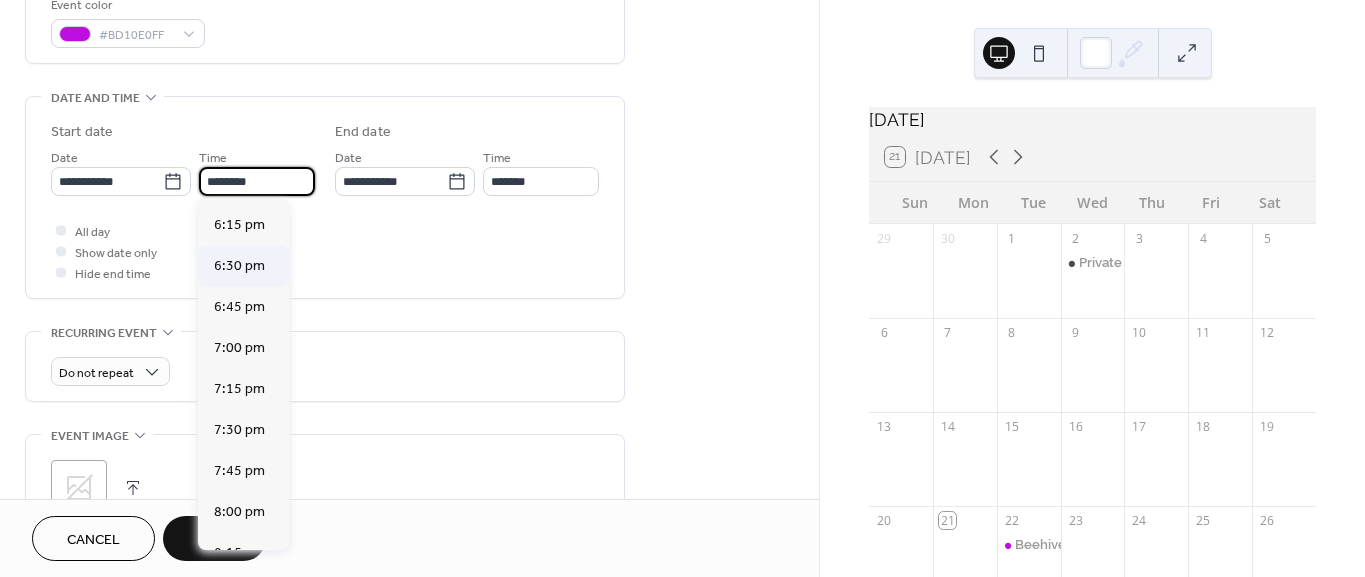type on "*******" 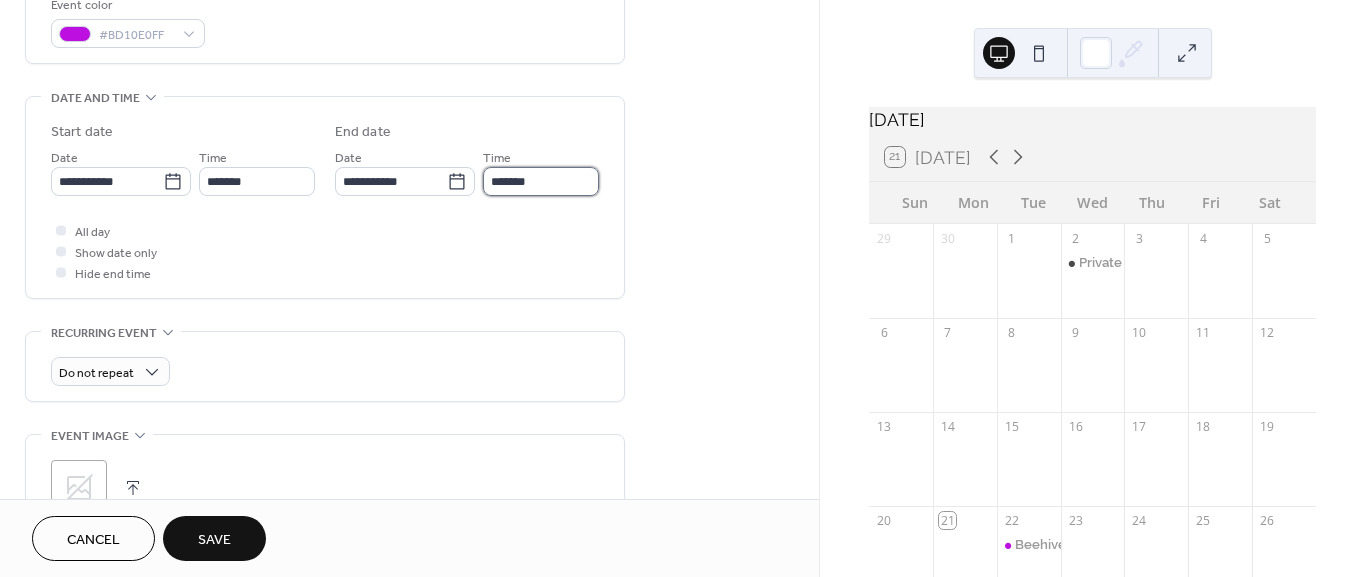 click on "*******" at bounding box center [541, 181] 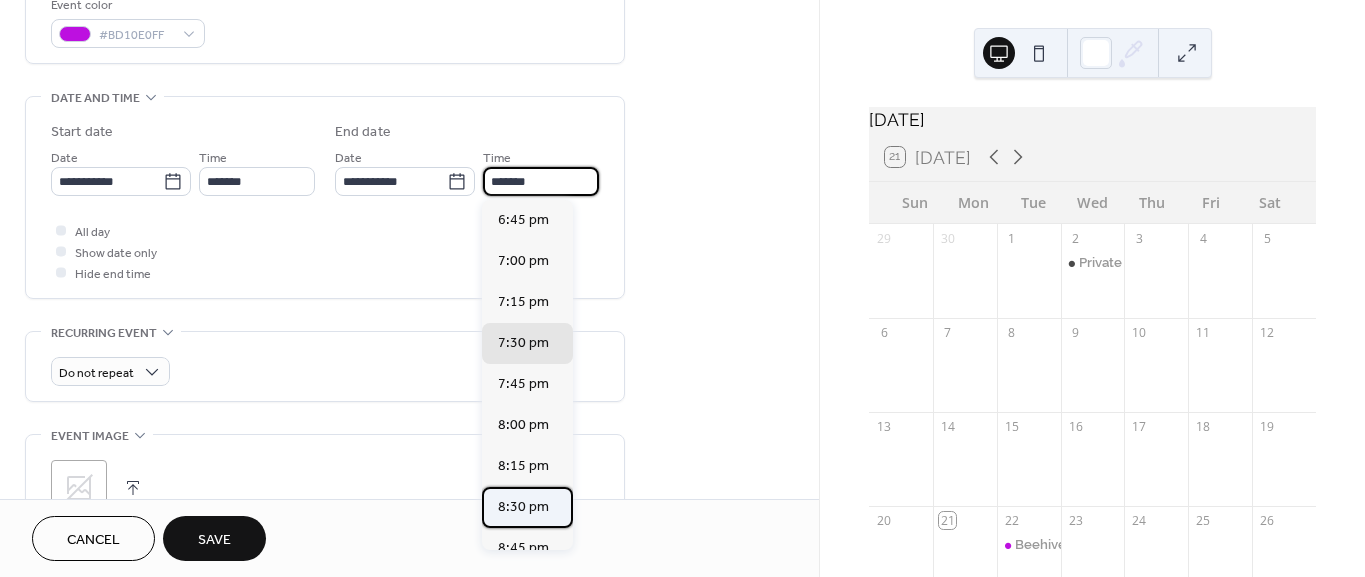 click on "8:30 pm" at bounding box center (523, 506) 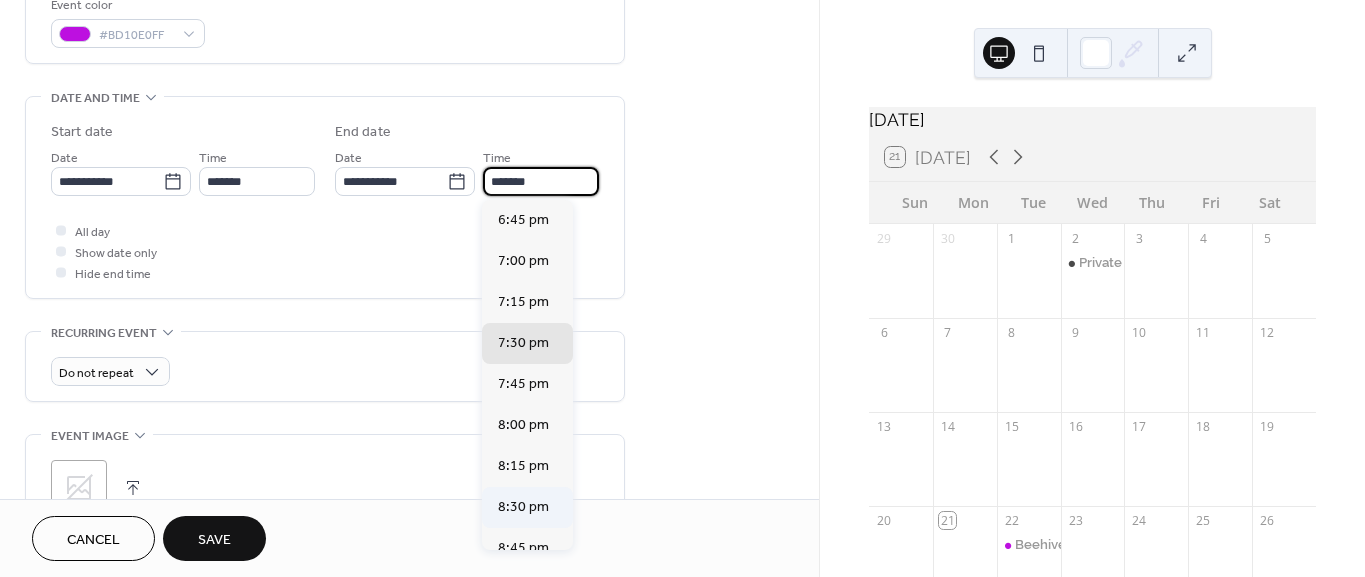 type on "*******" 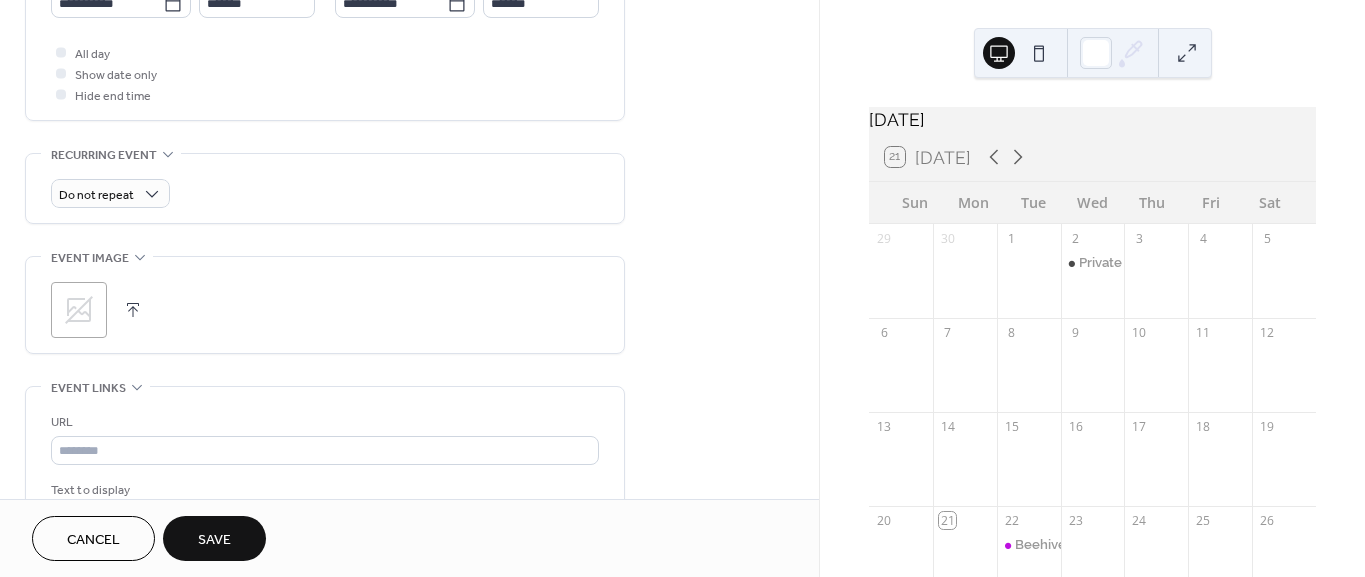 scroll, scrollTop: 777, scrollLeft: 0, axis: vertical 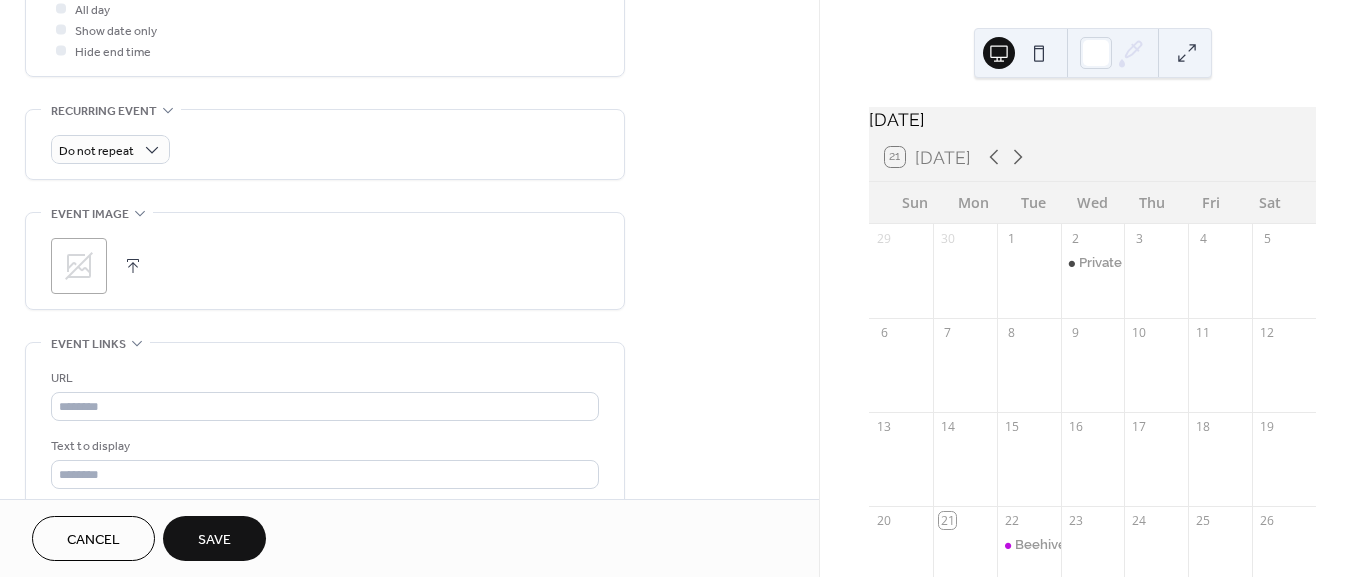 click 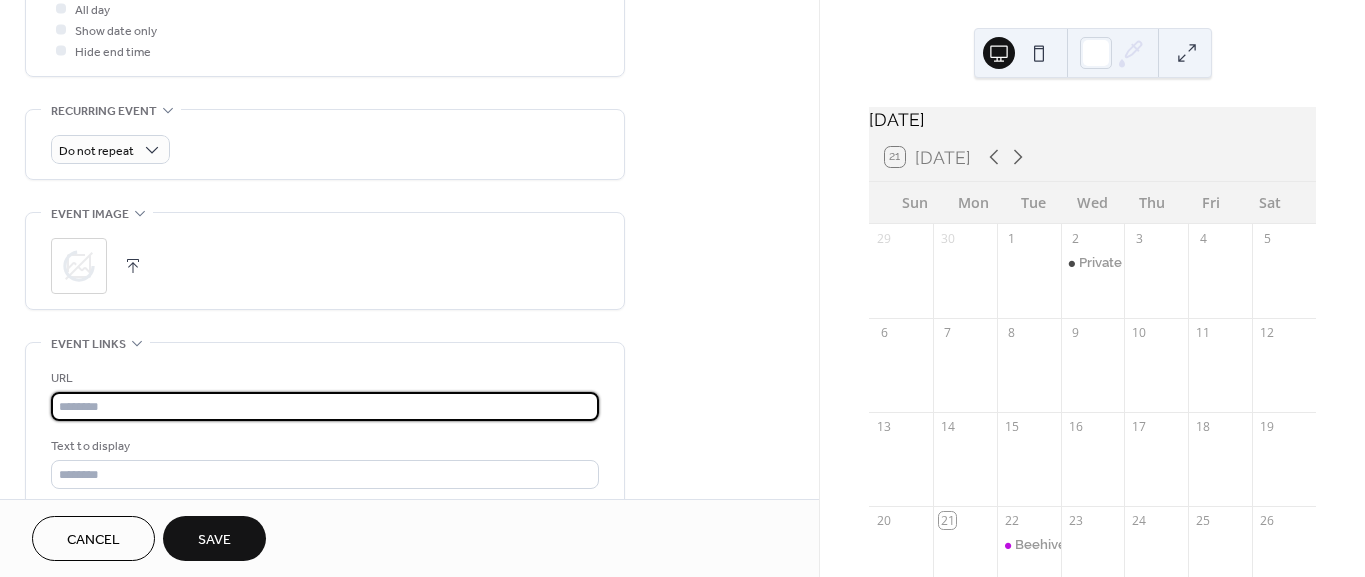 click at bounding box center [325, 406] 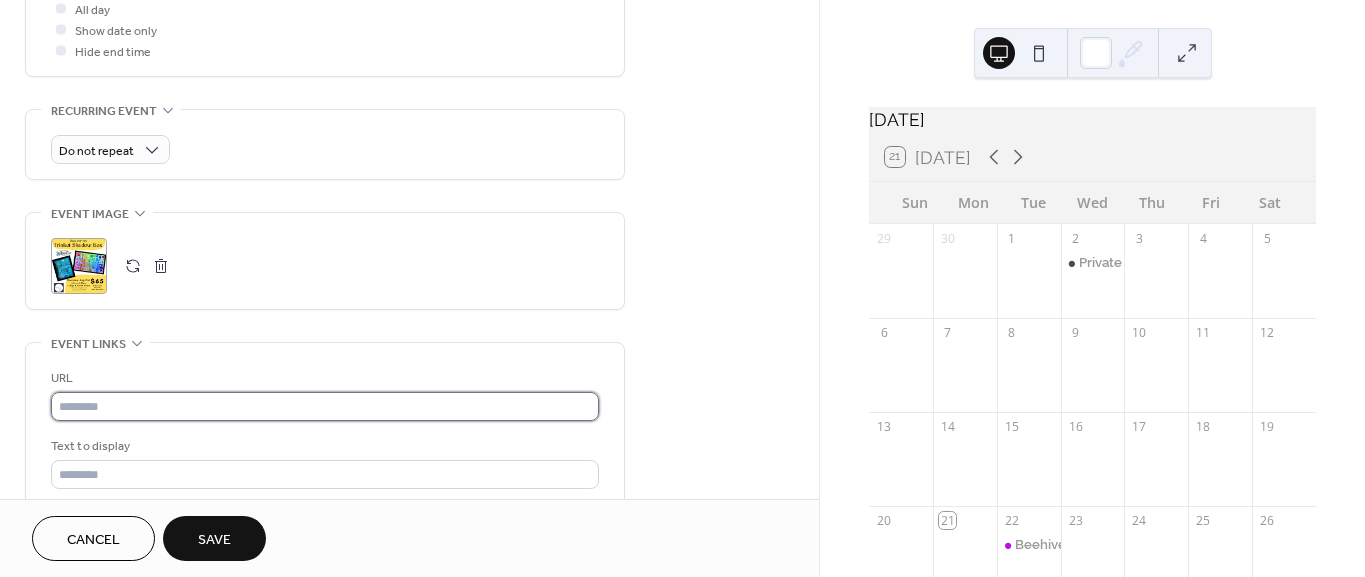 click at bounding box center (325, 406) 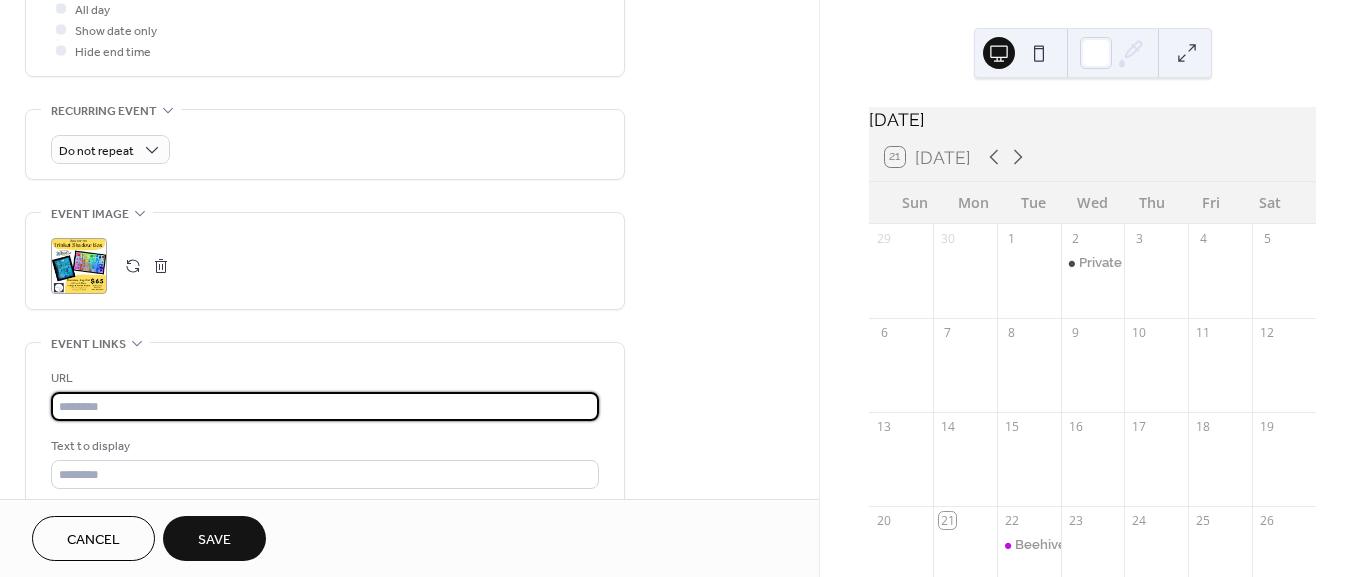 paste on "**********" 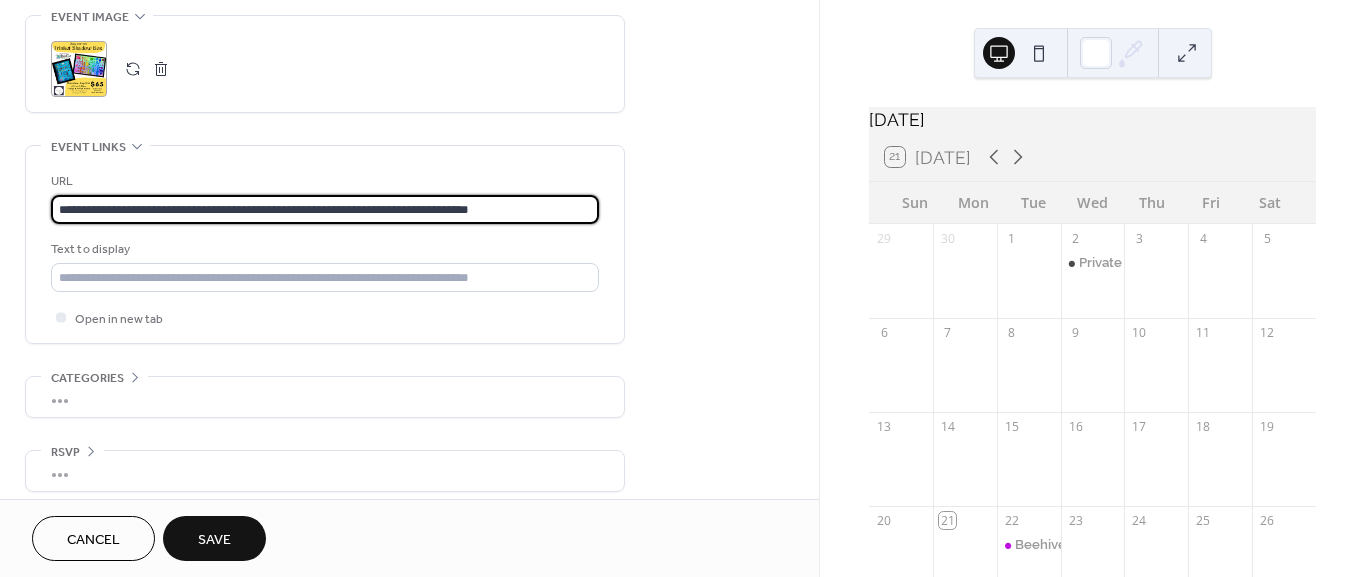 scroll, scrollTop: 987, scrollLeft: 0, axis: vertical 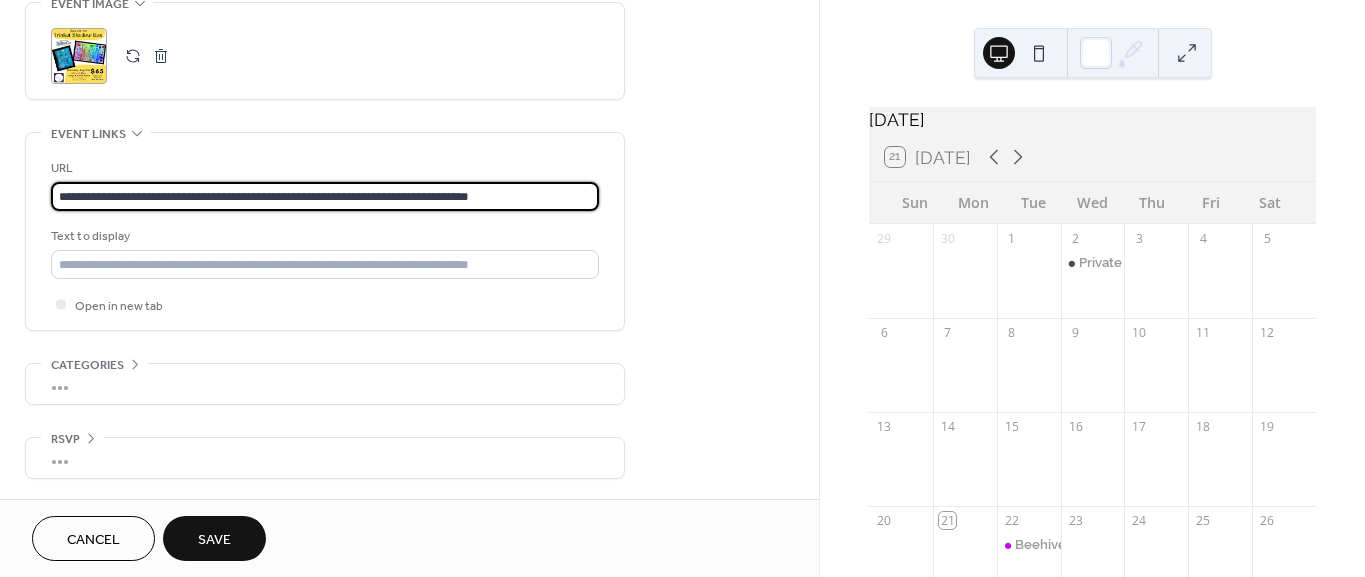 type on "**********" 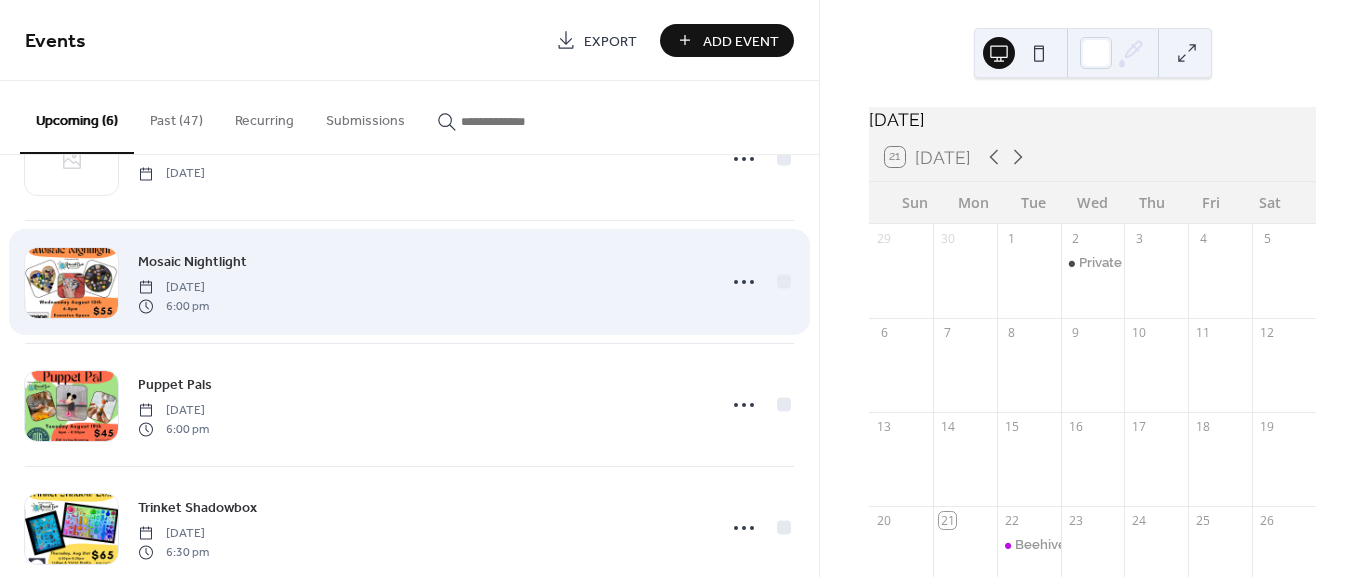 scroll, scrollTop: 374, scrollLeft: 0, axis: vertical 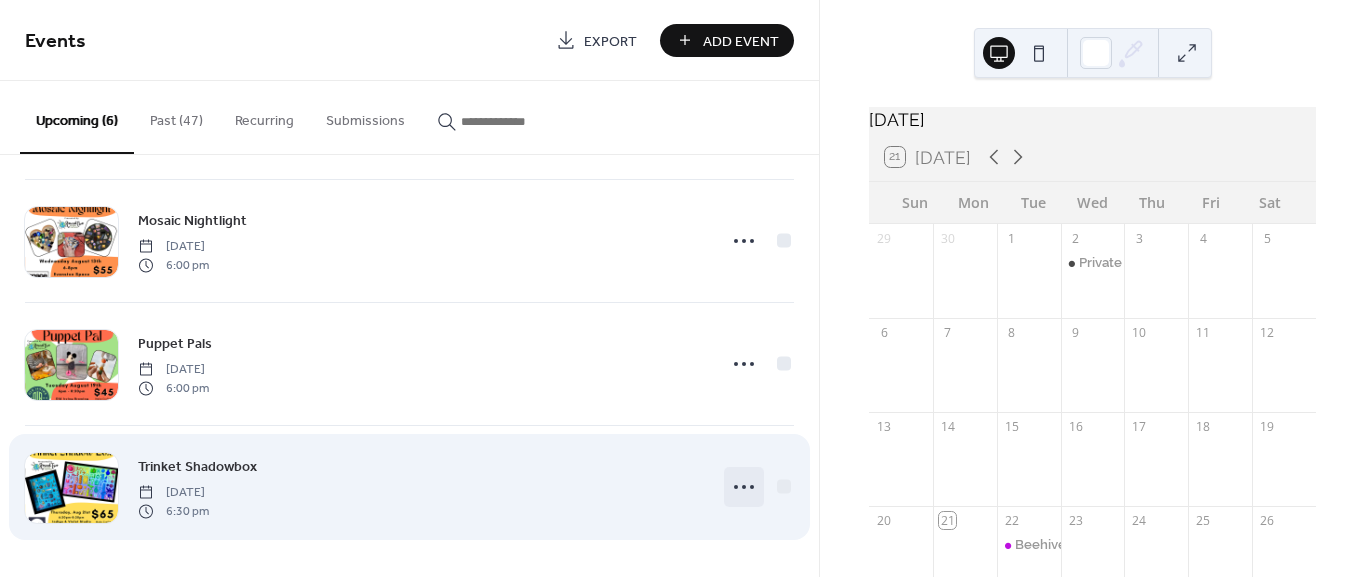 click 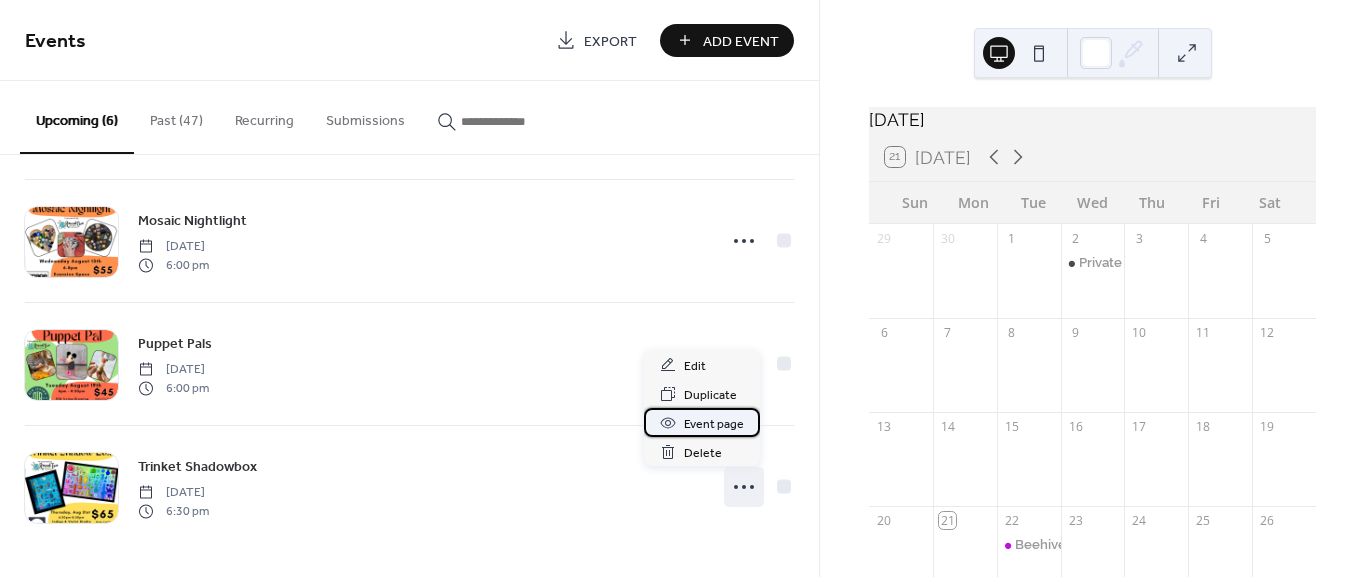 click on "Event page" at bounding box center (714, 424) 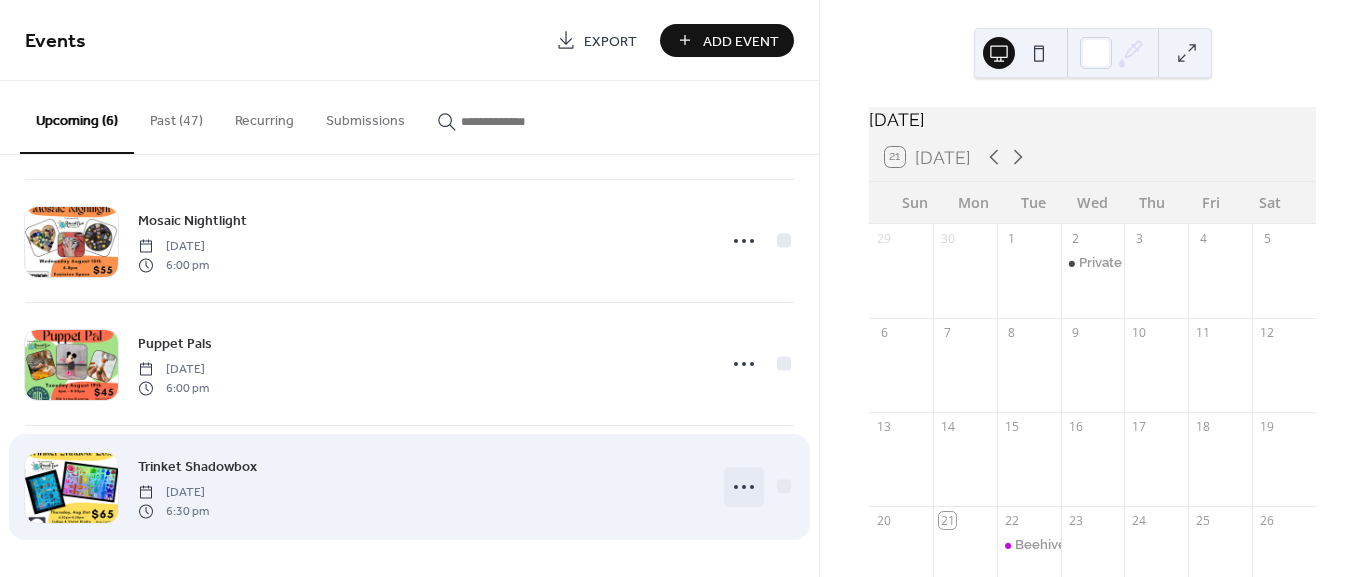 click 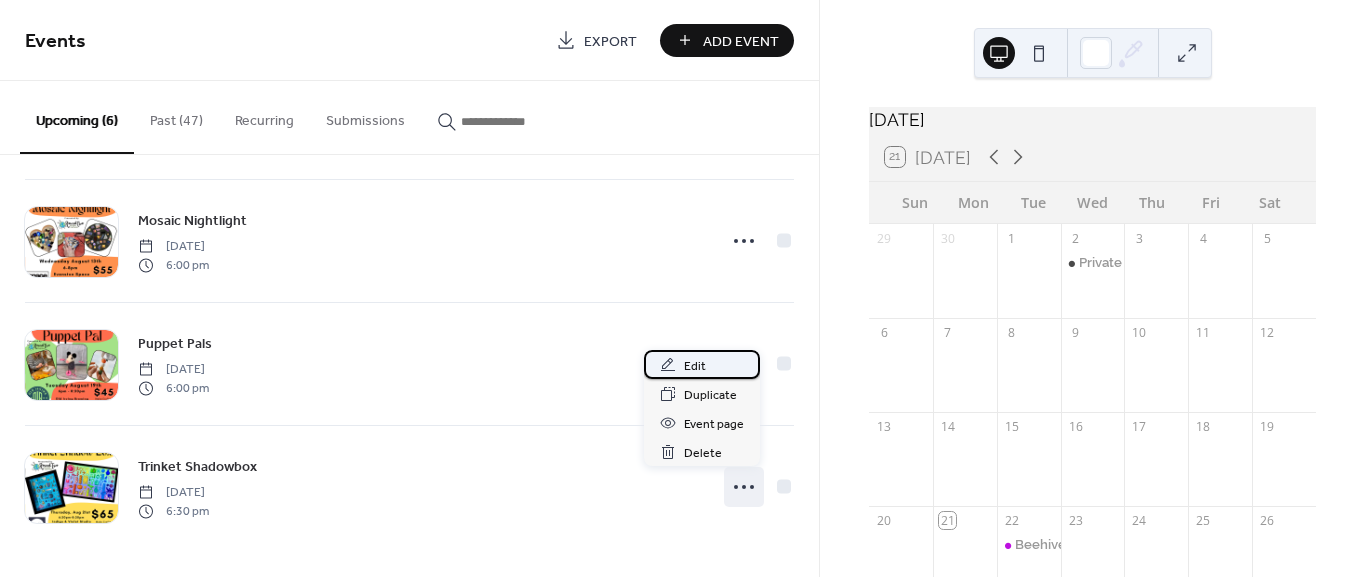 click on "Edit" at bounding box center (702, 364) 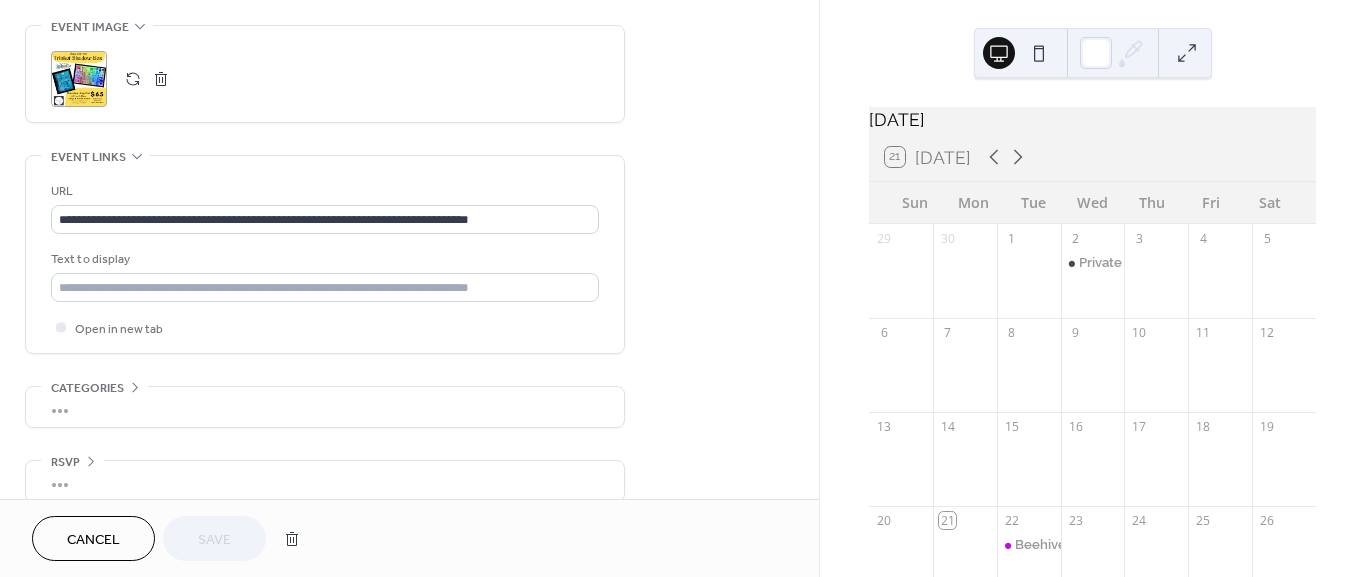 scroll, scrollTop: 987, scrollLeft: 0, axis: vertical 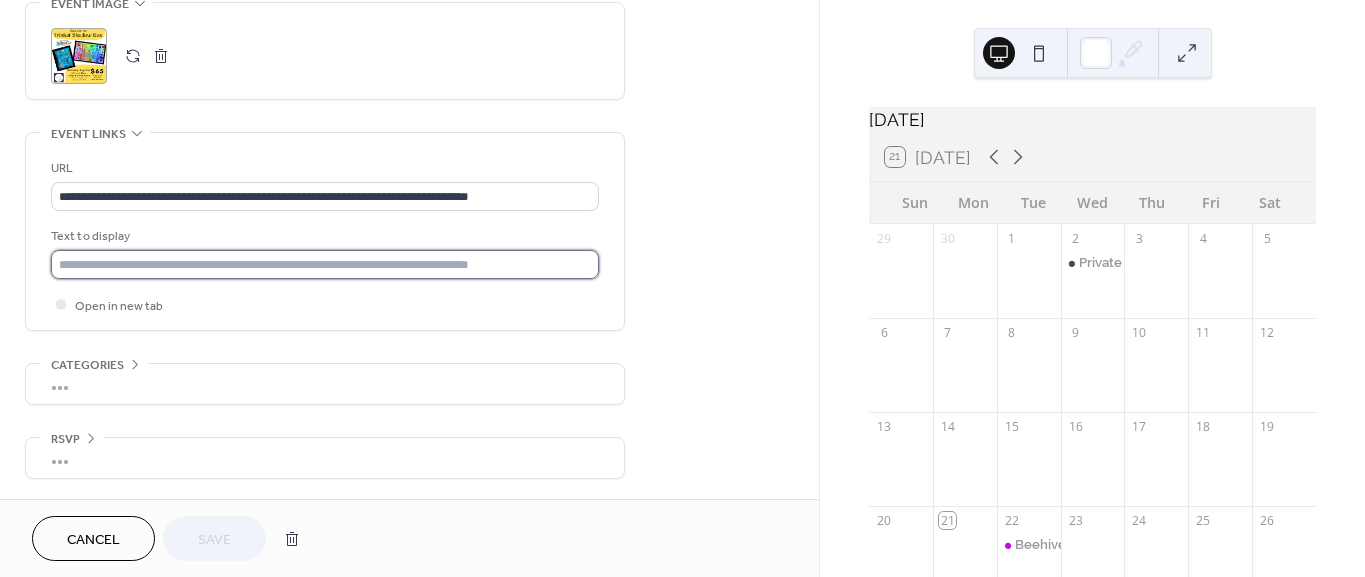 click at bounding box center (325, 264) 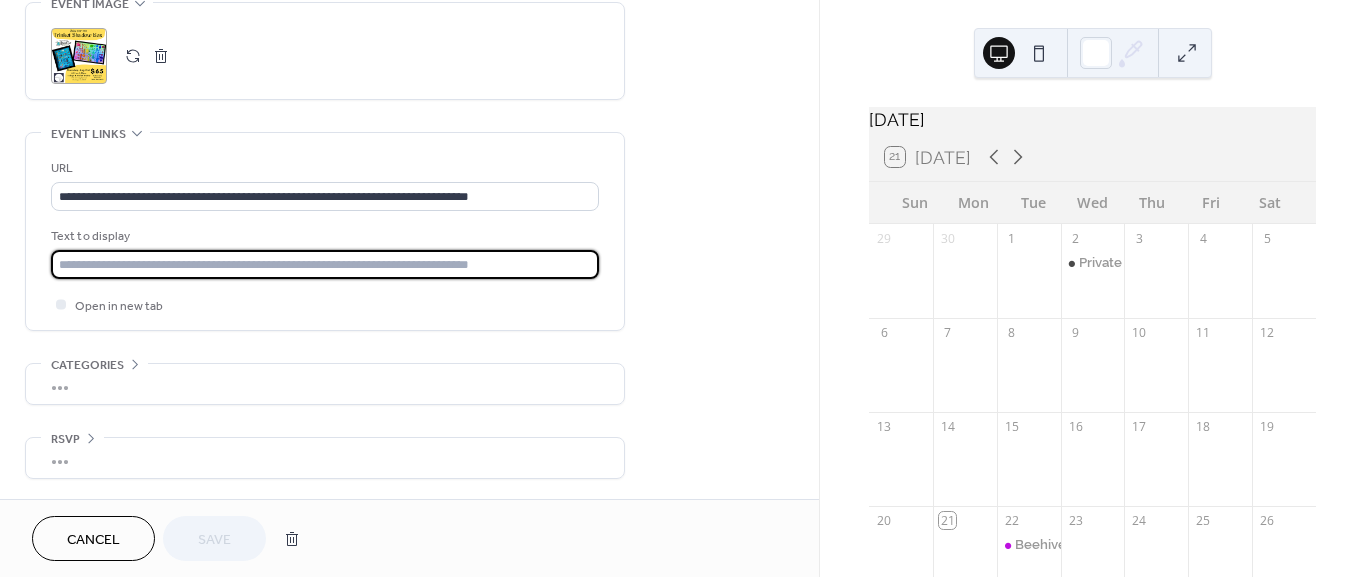 type on "**********" 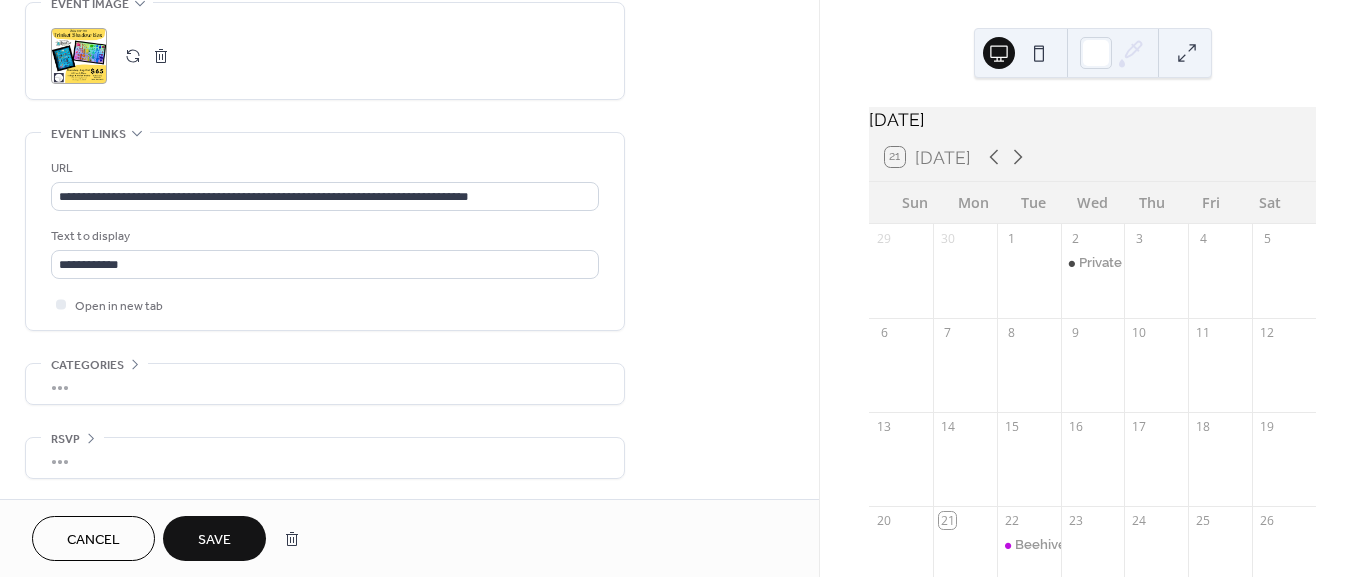 click on "Save" at bounding box center [214, 540] 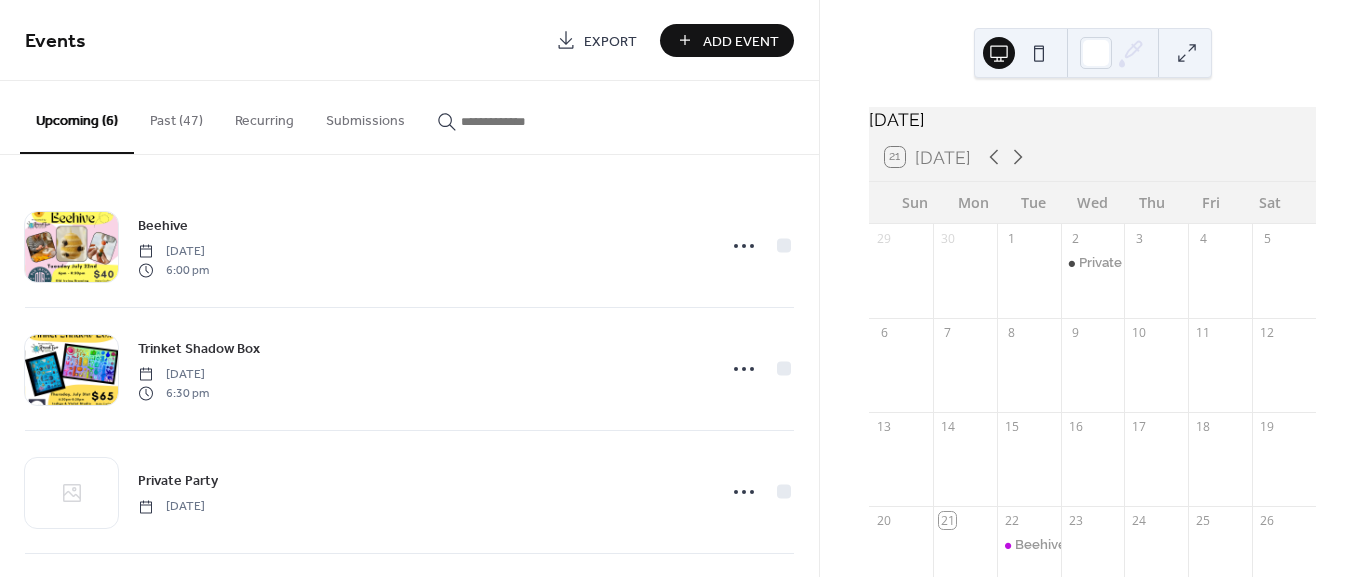 click on "Add Event" at bounding box center [741, 41] 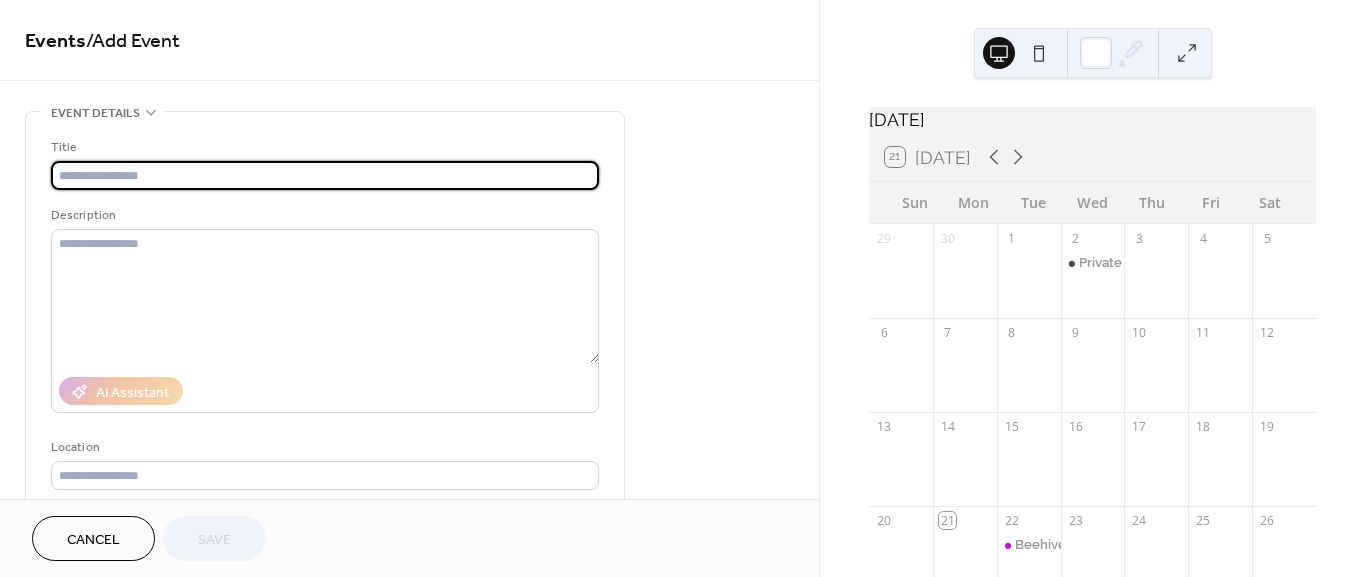 click at bounding box center (325, 175) 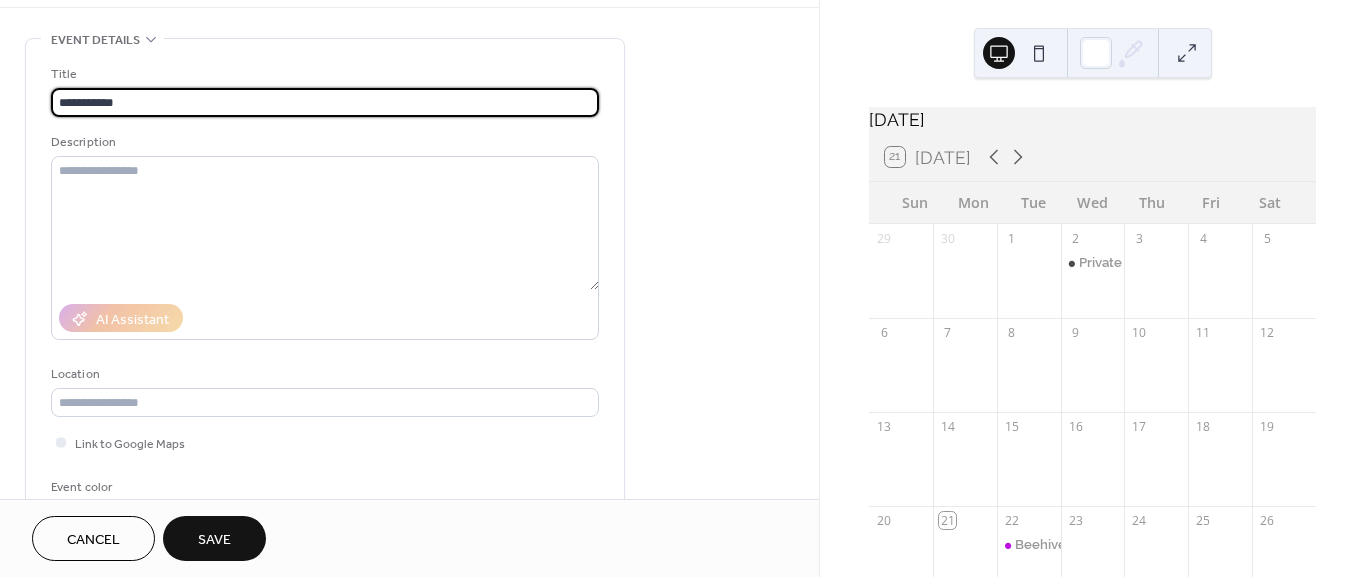 scroll, scrollTop: 333, scrollLeft: 0, axis: vertical 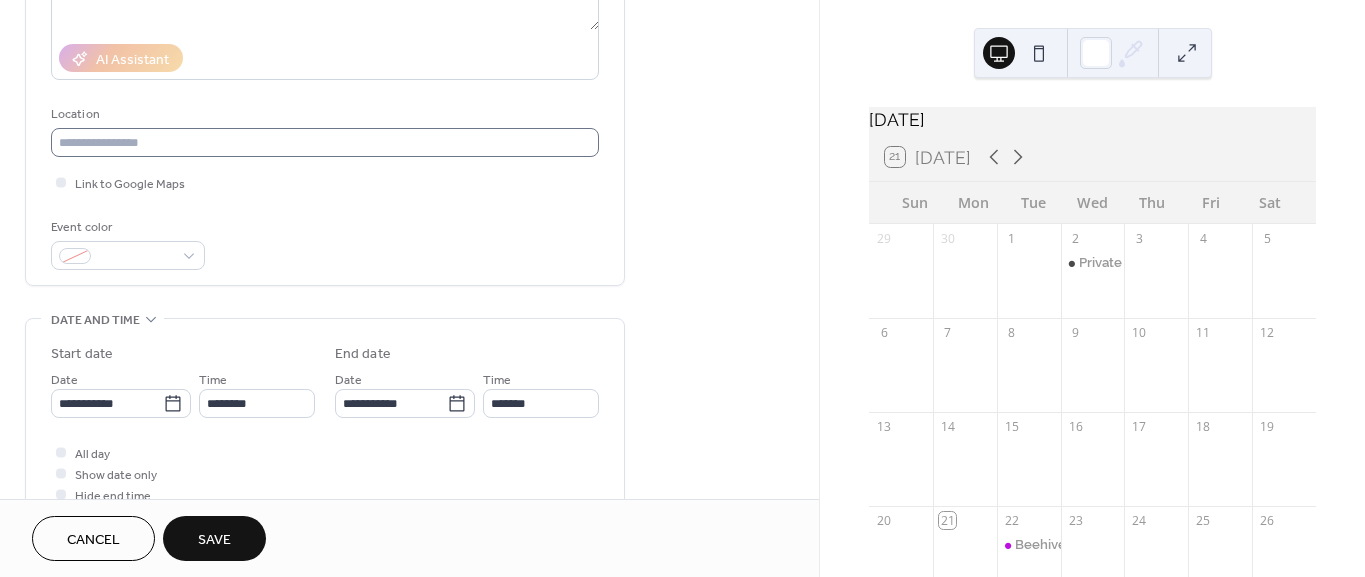 type on "**********" 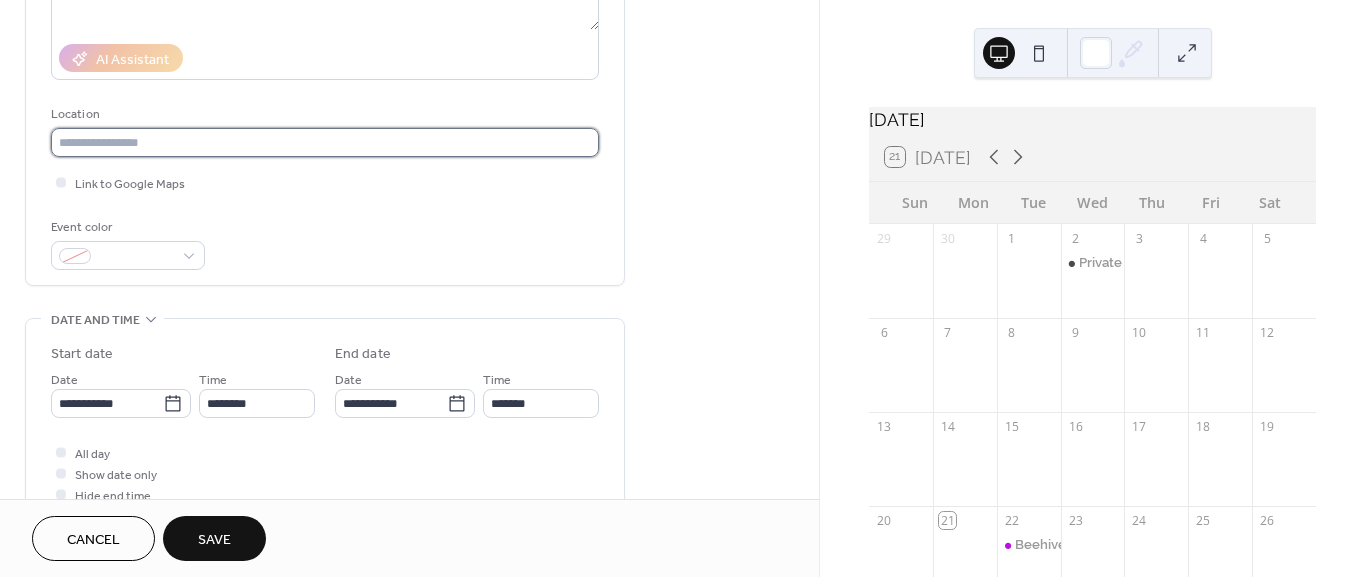 click at bounding box center (325, 142) 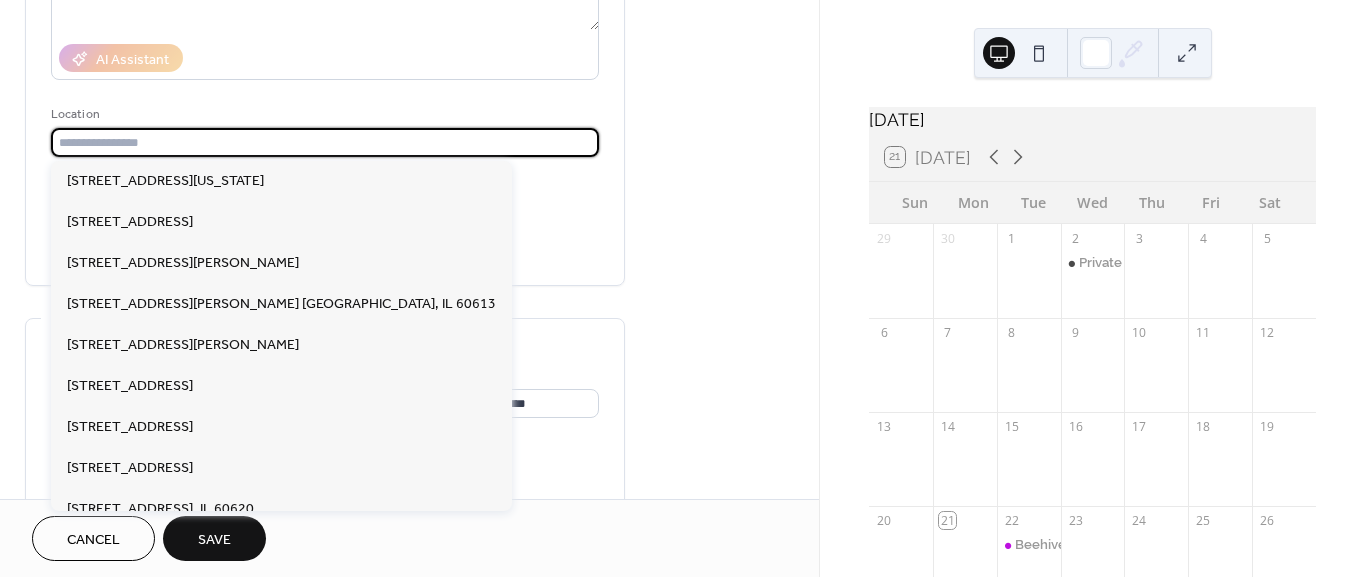 paste on "**********" 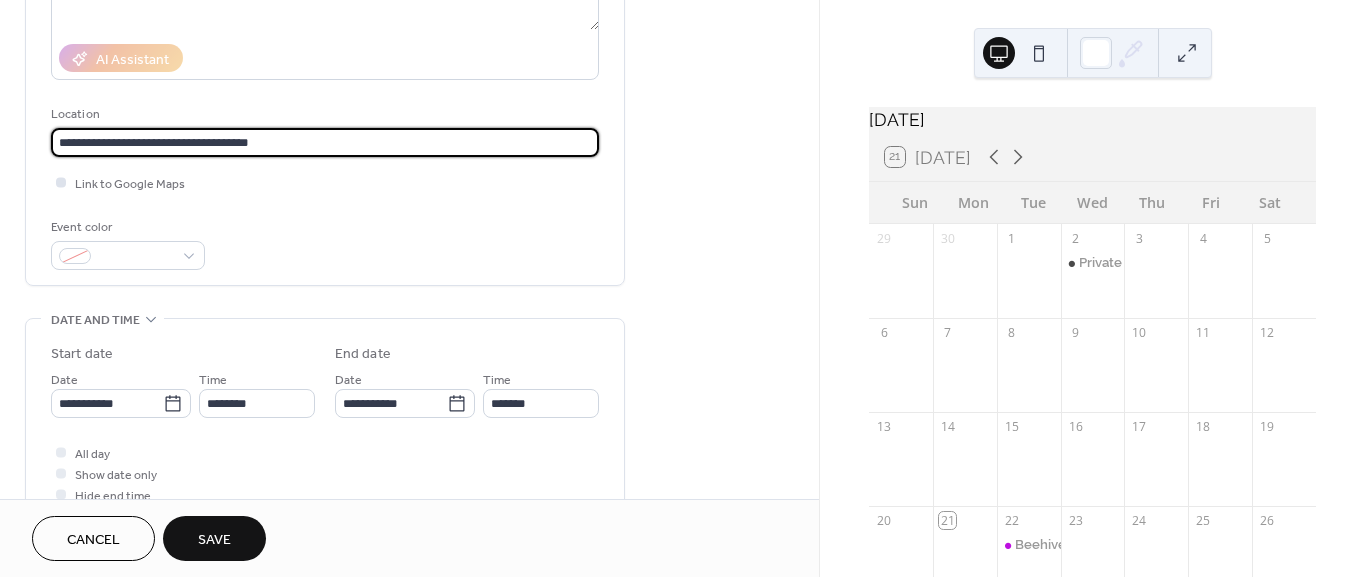 type on "**********" 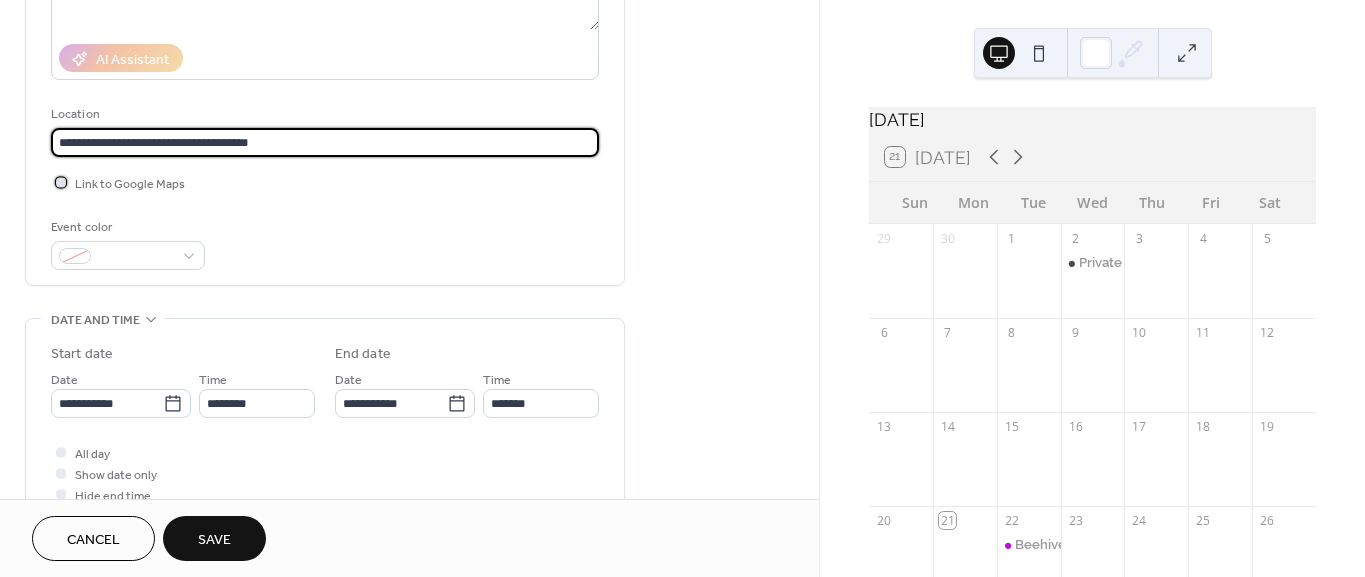 click at bounding box center (61, 182) 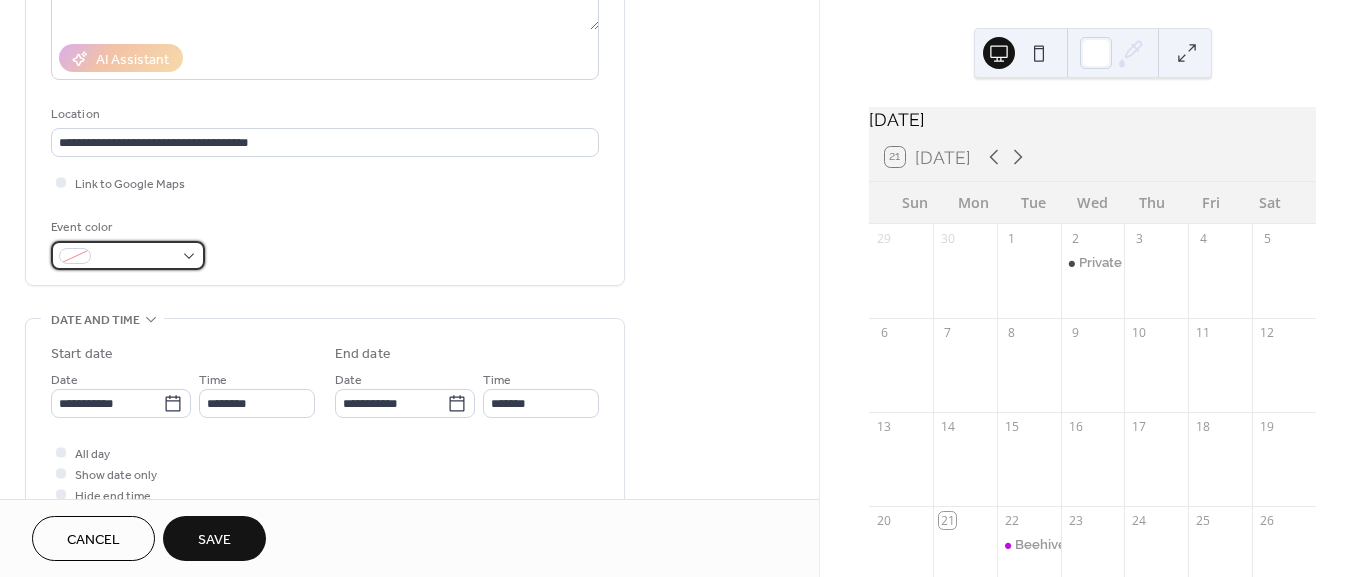 click at bounding box center (128, 255) 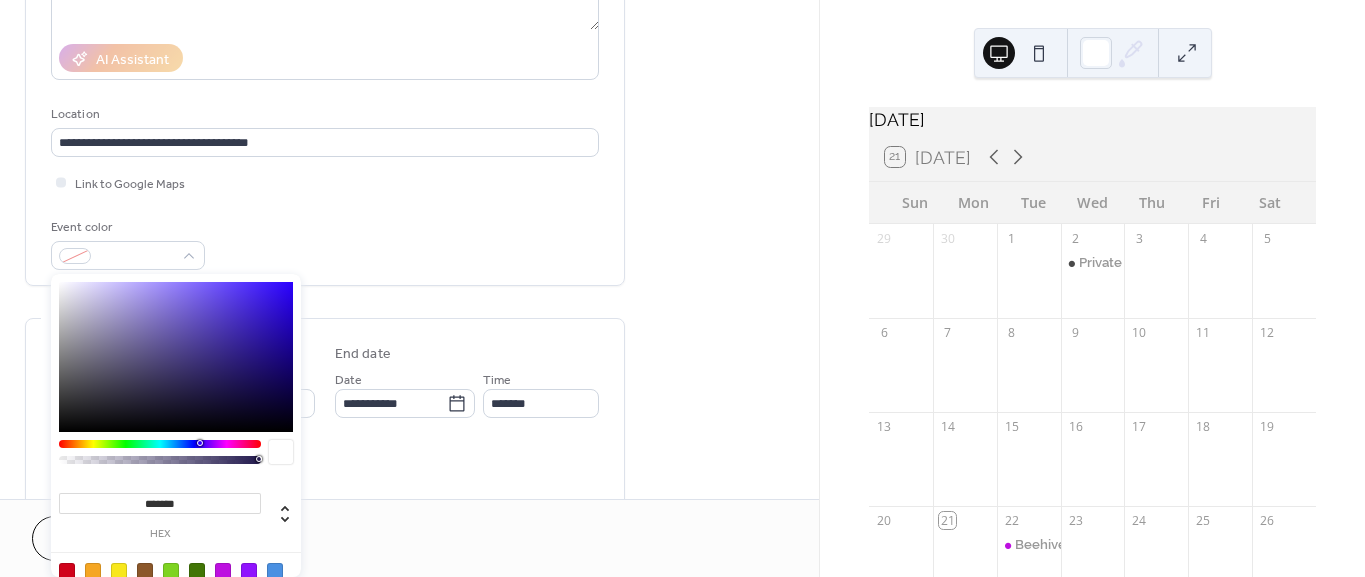 click at bounding box center (223, 571) 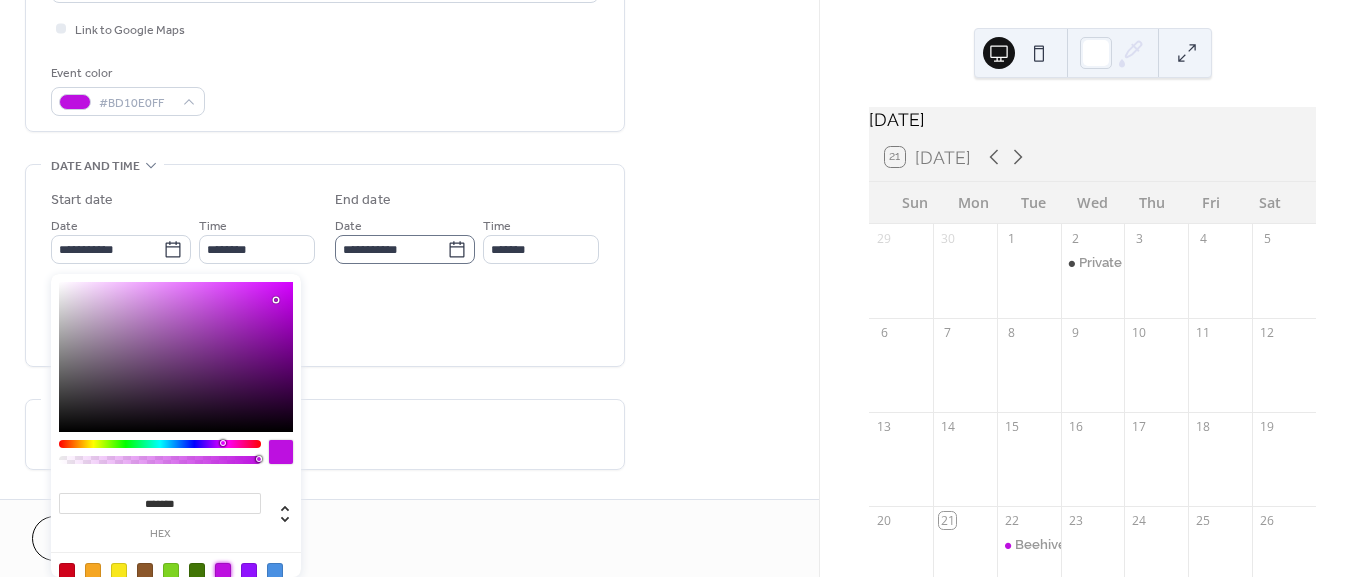 scroll, scrollTop: 555, scrollLeft: 0, axis: vertical 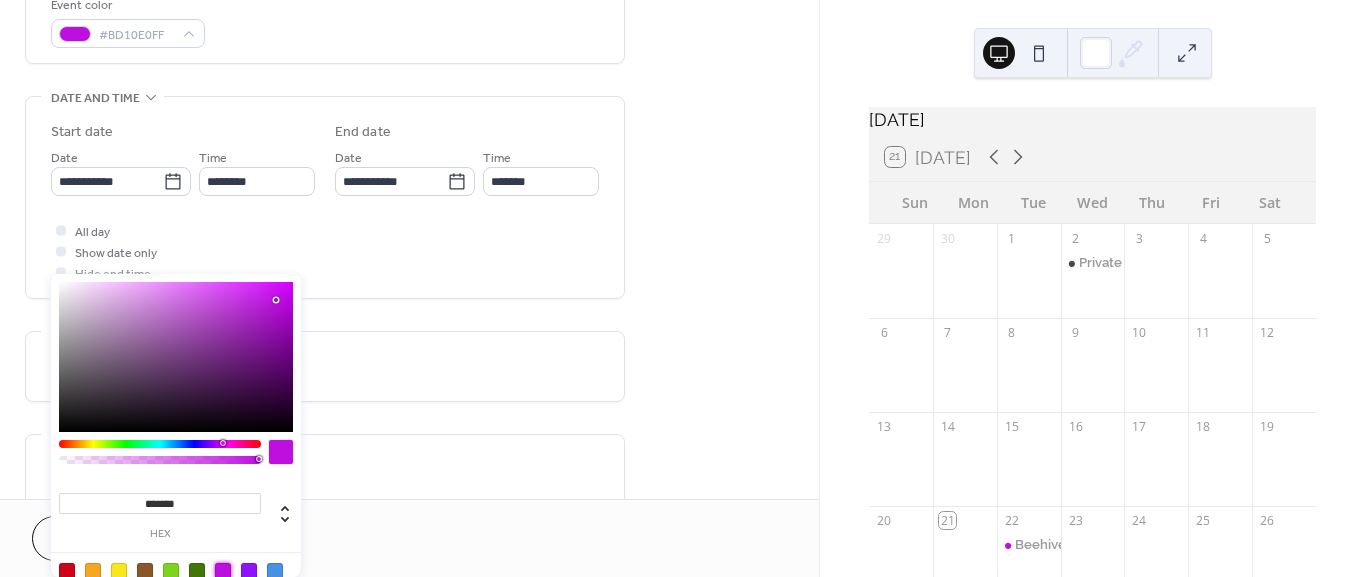 click on "Do not repeat" at bounding box center (325, 371) 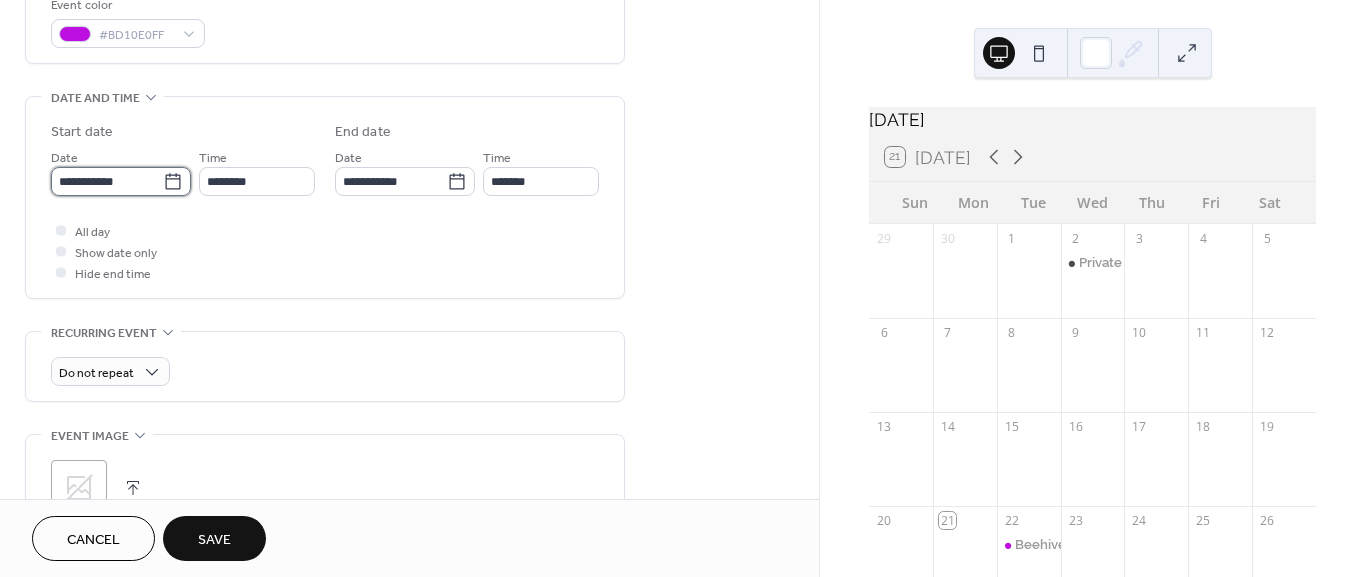 click on "**********" at bounding box center [107, 181] 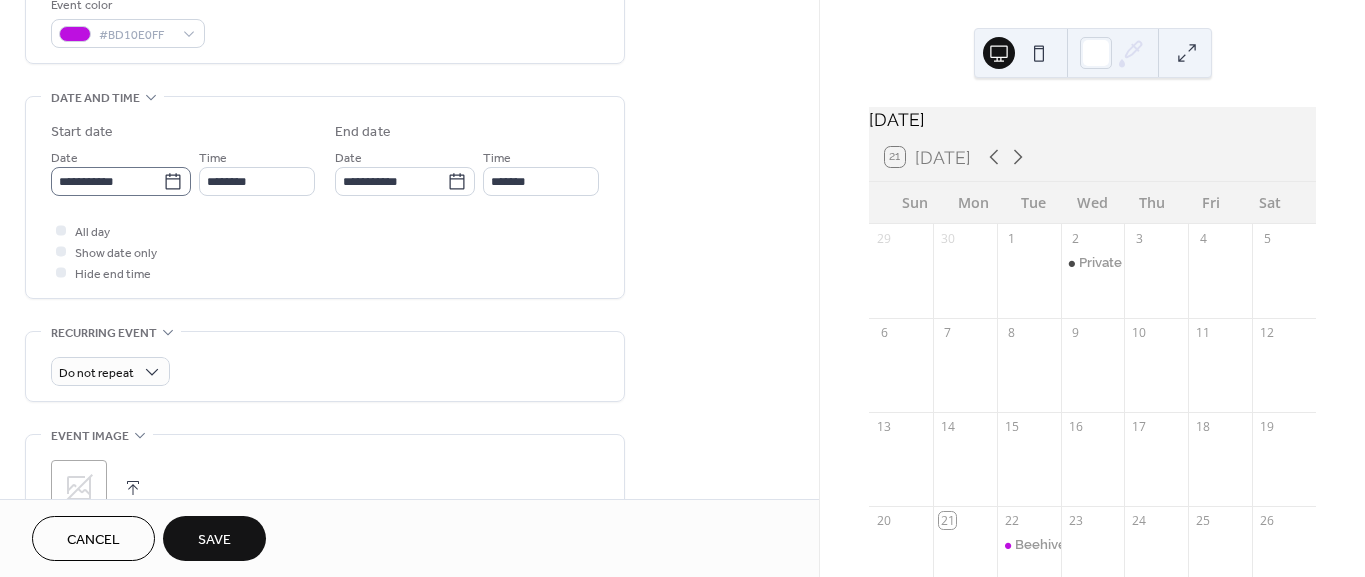 click 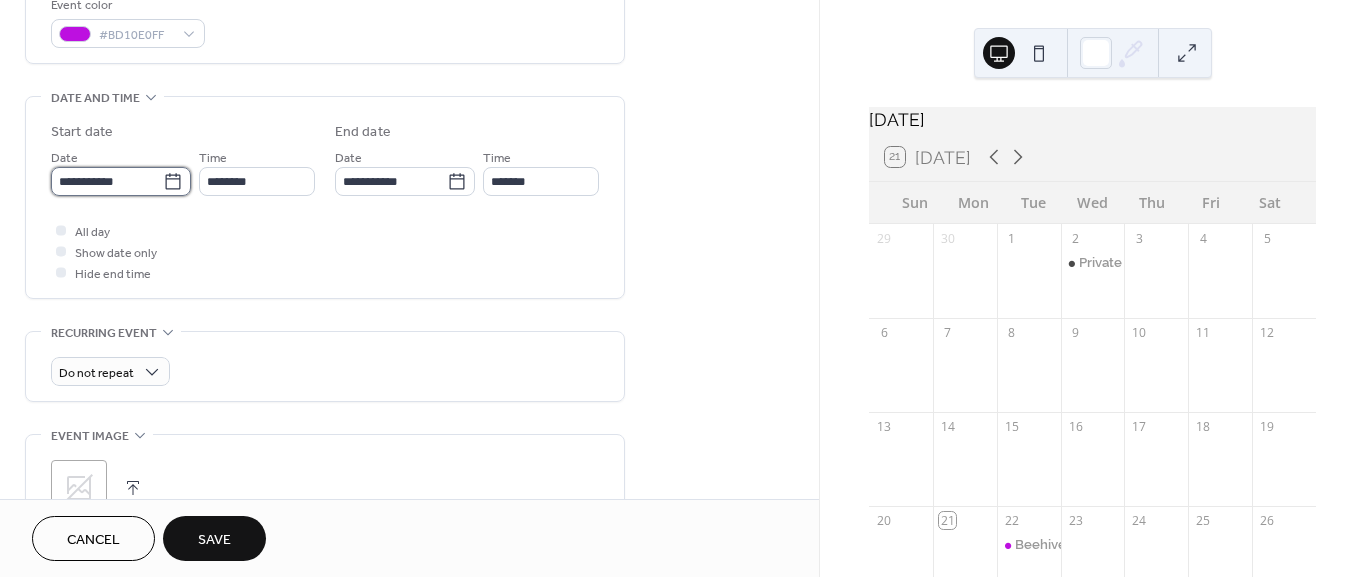 click on "**********" at bounding box center [107, 181] 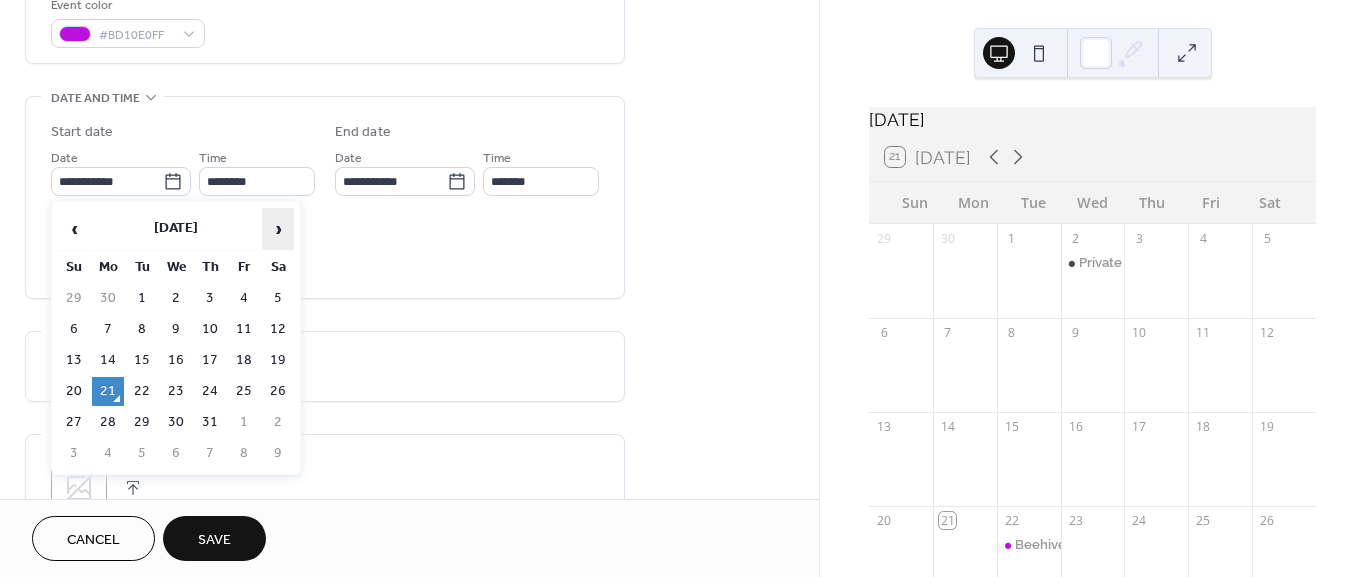 click on "›" at bounding box center [278, 229] 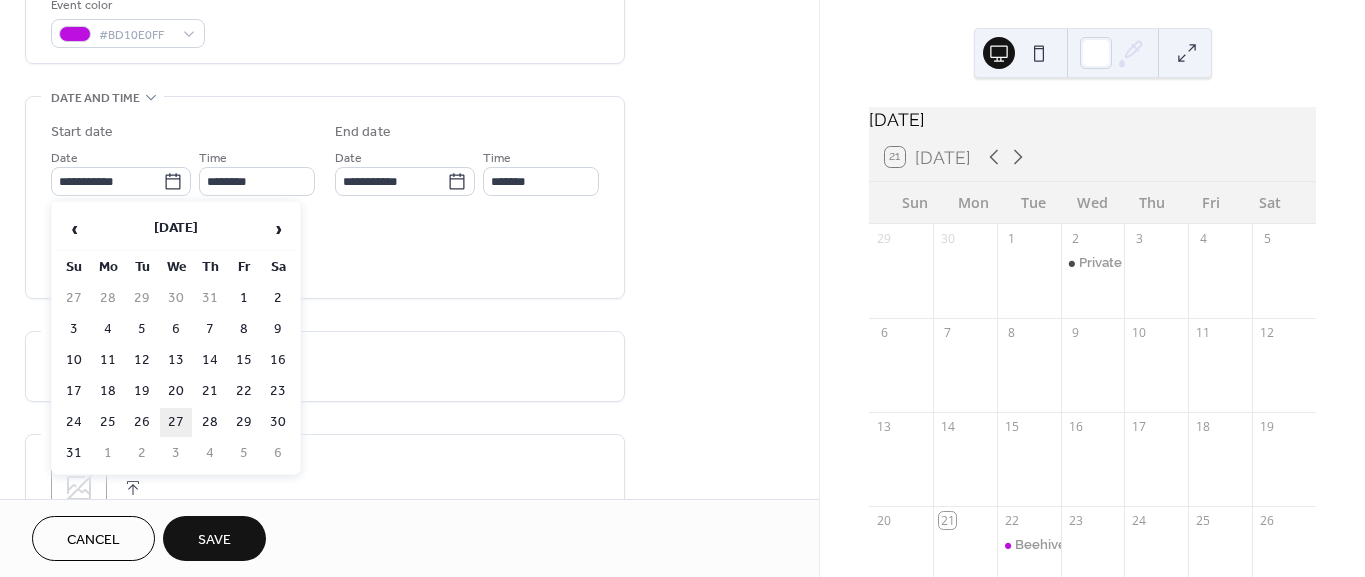 click on "27" at bounding box center [176, 422] 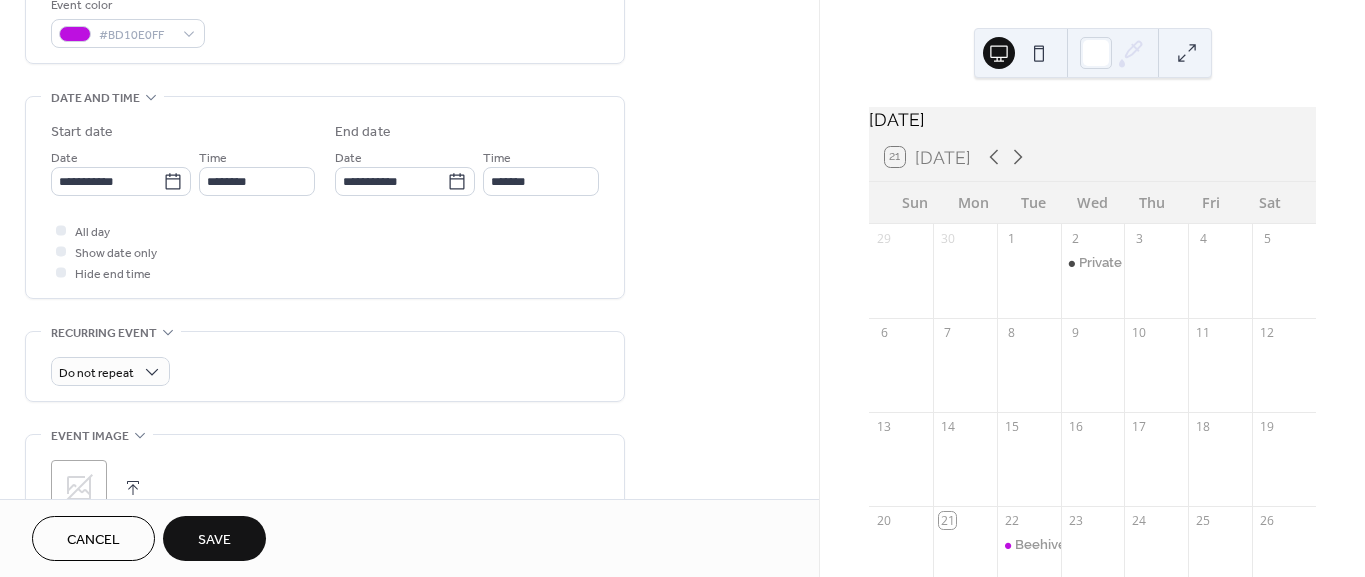 type on "**********" 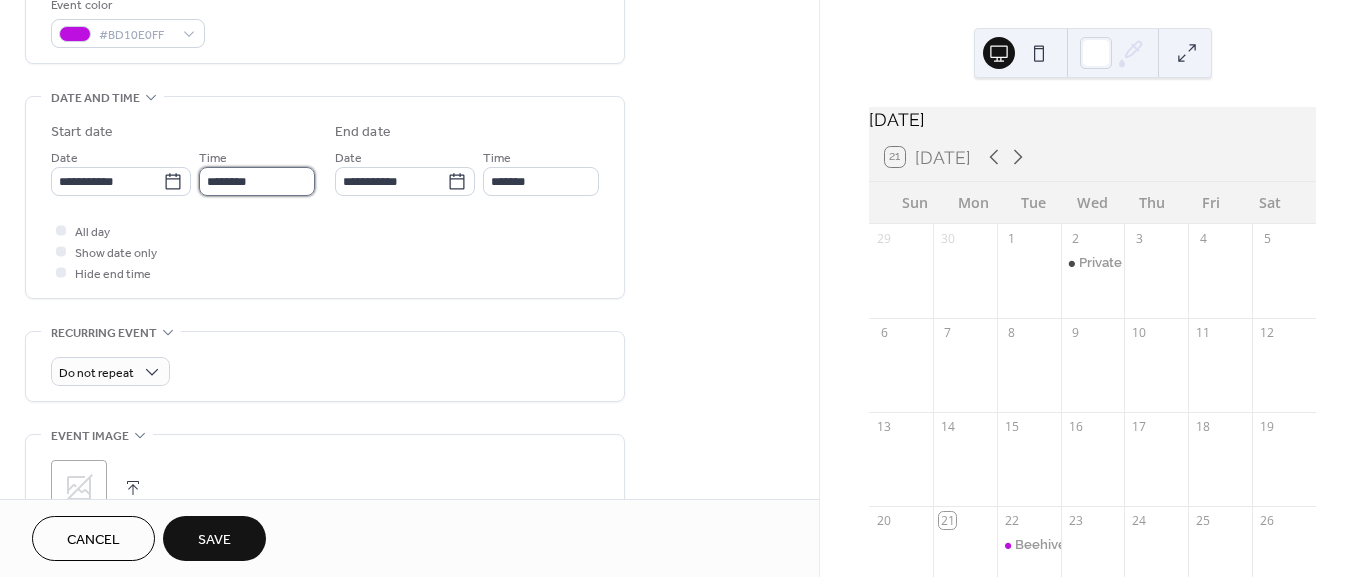 click on "********" at bounding box center [257, 181] 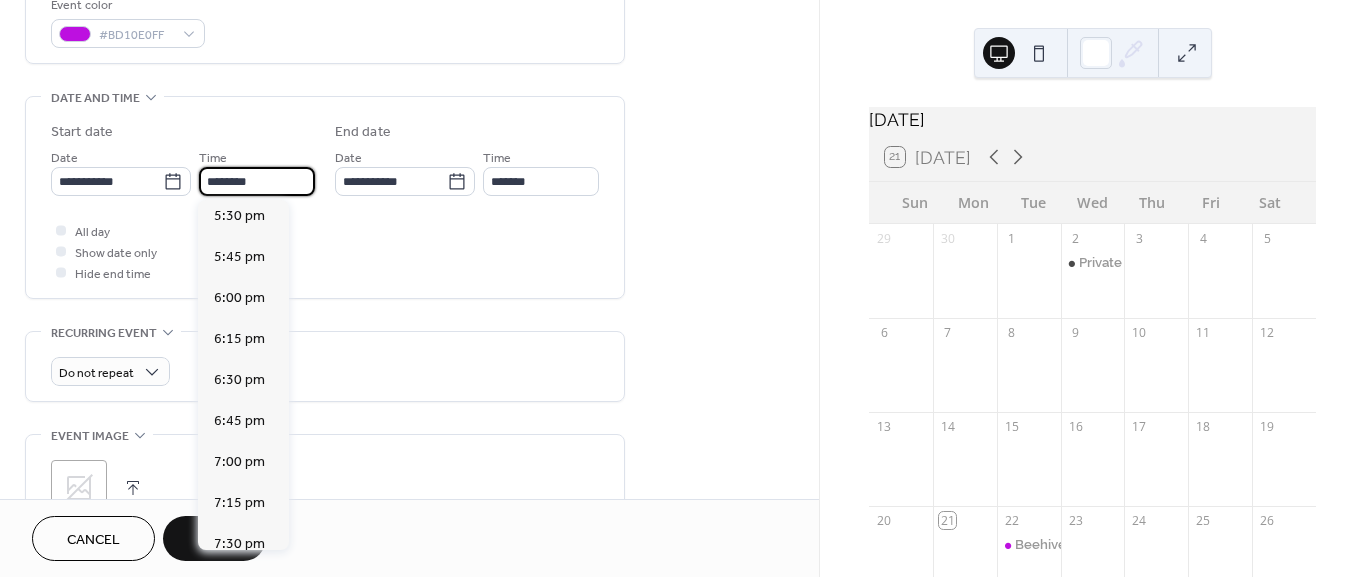 scroll, scrollTop: 2877, scrollLeft: 0, axis: vertical 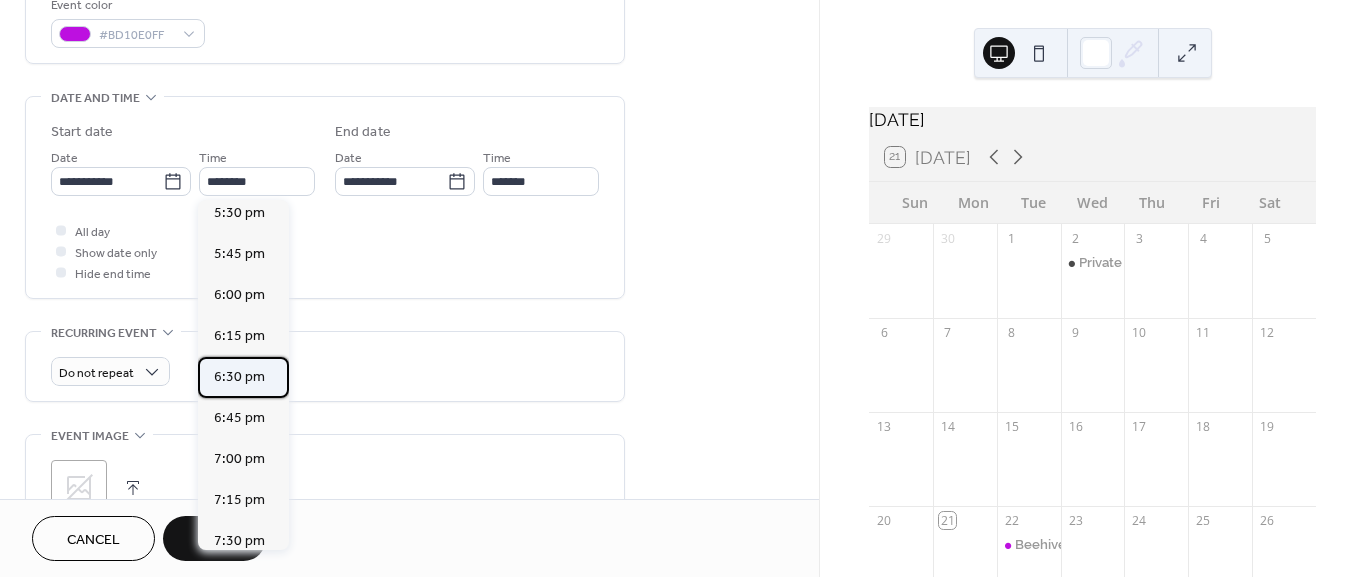 click on "6:30 pm" at bounding box center [239, 376] 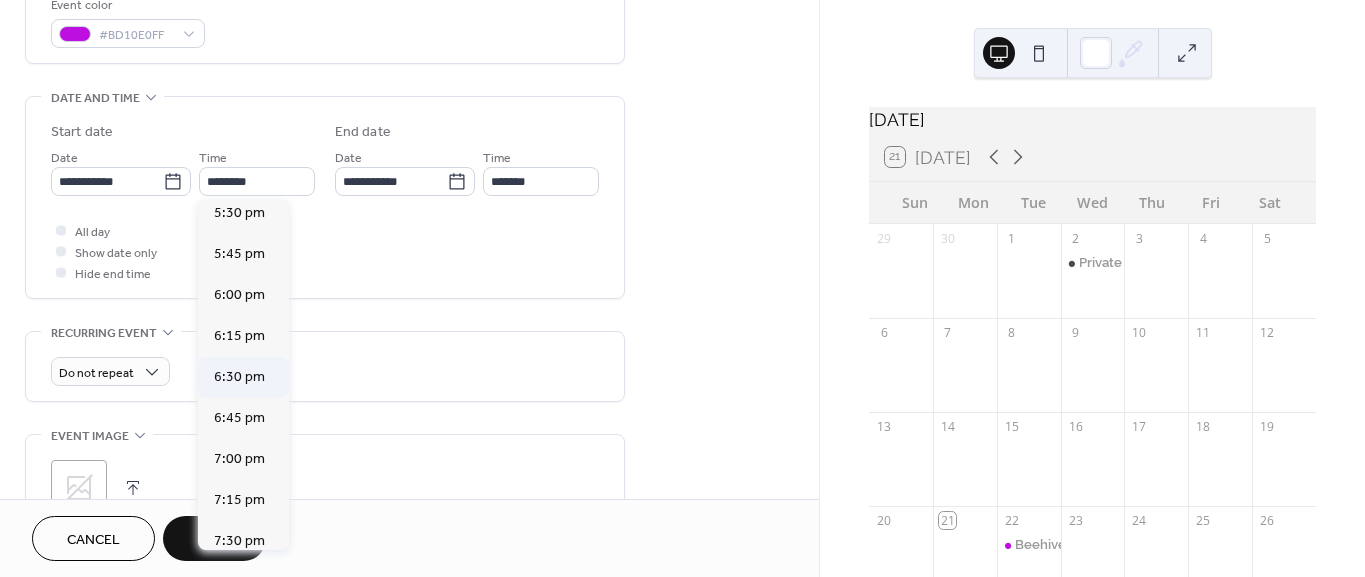 type on "*******" 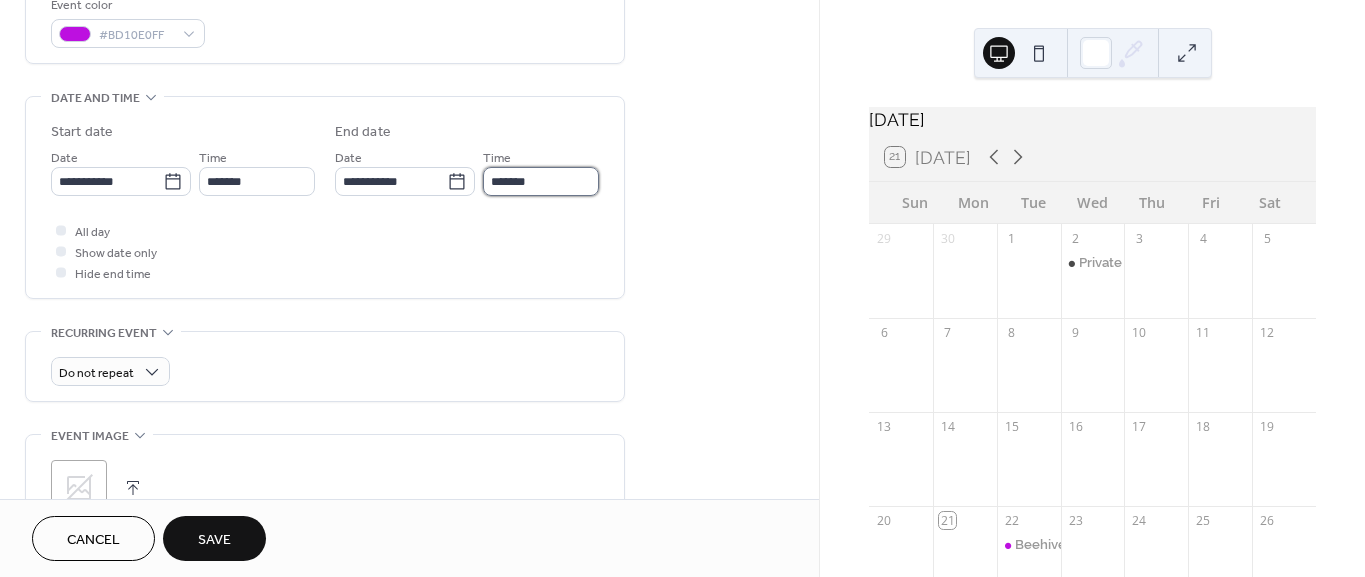click on "*******" at bounding box center [541, 181] 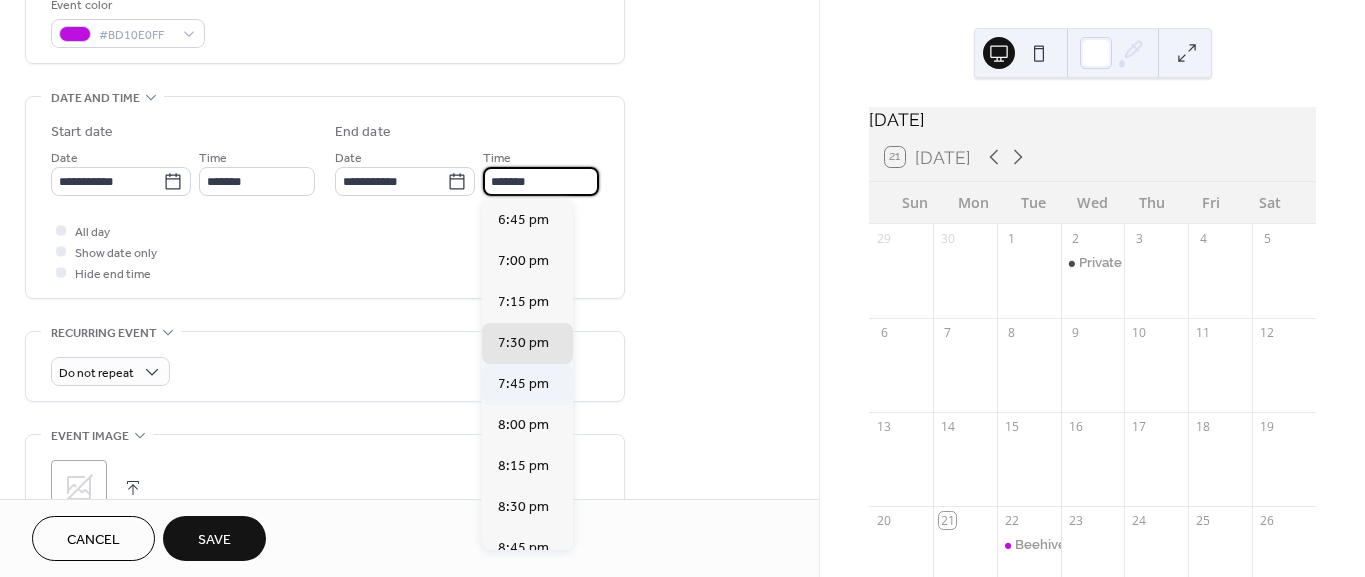 scroll, scrollTop: 111, scrollLeft: 0, axis: vertical 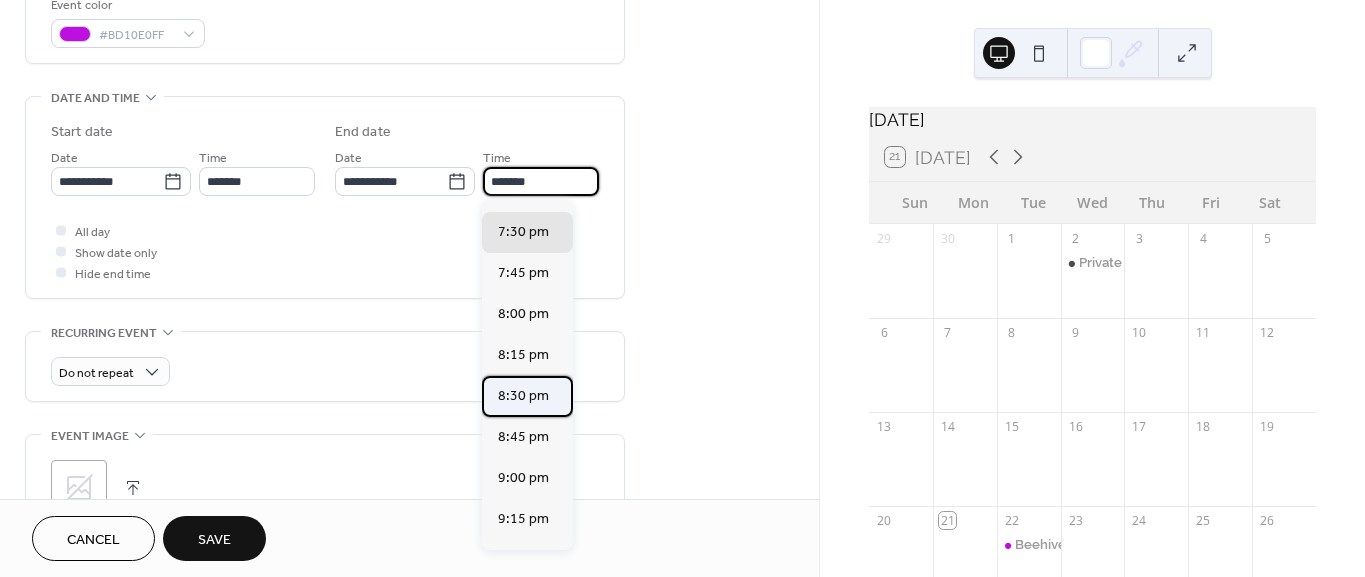 click on "8:30 pm" at bounding box center [523, 395] 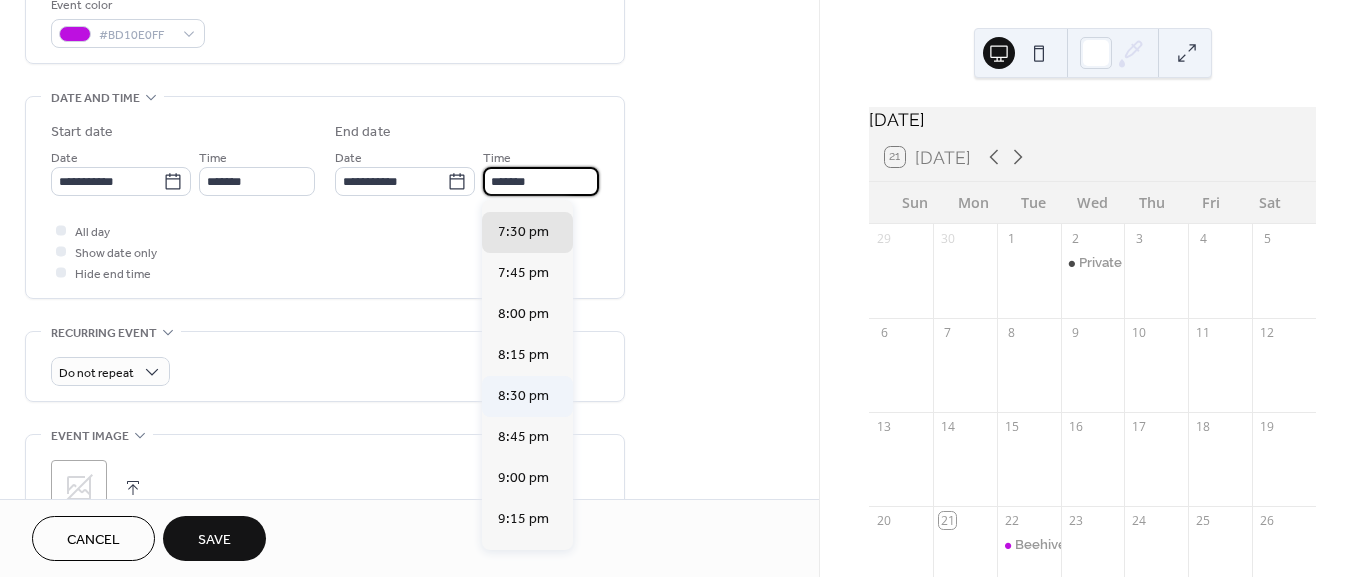type on "*******" 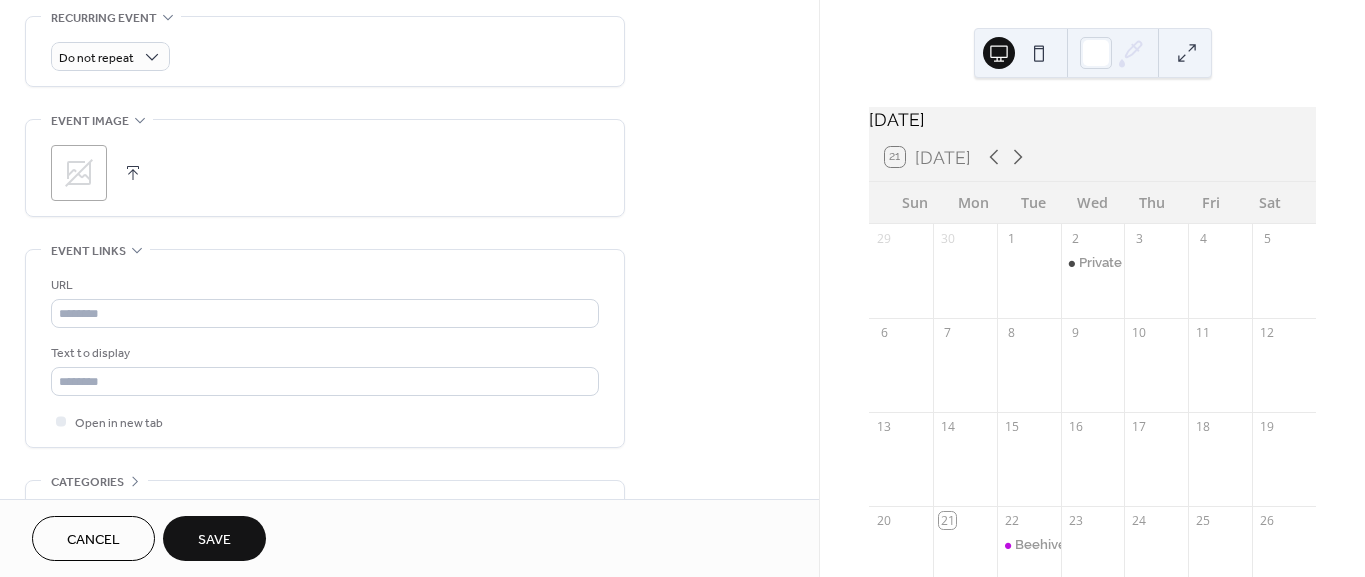 scroll, scrollTop: 888, scrollLeft: 0, axis: vertical 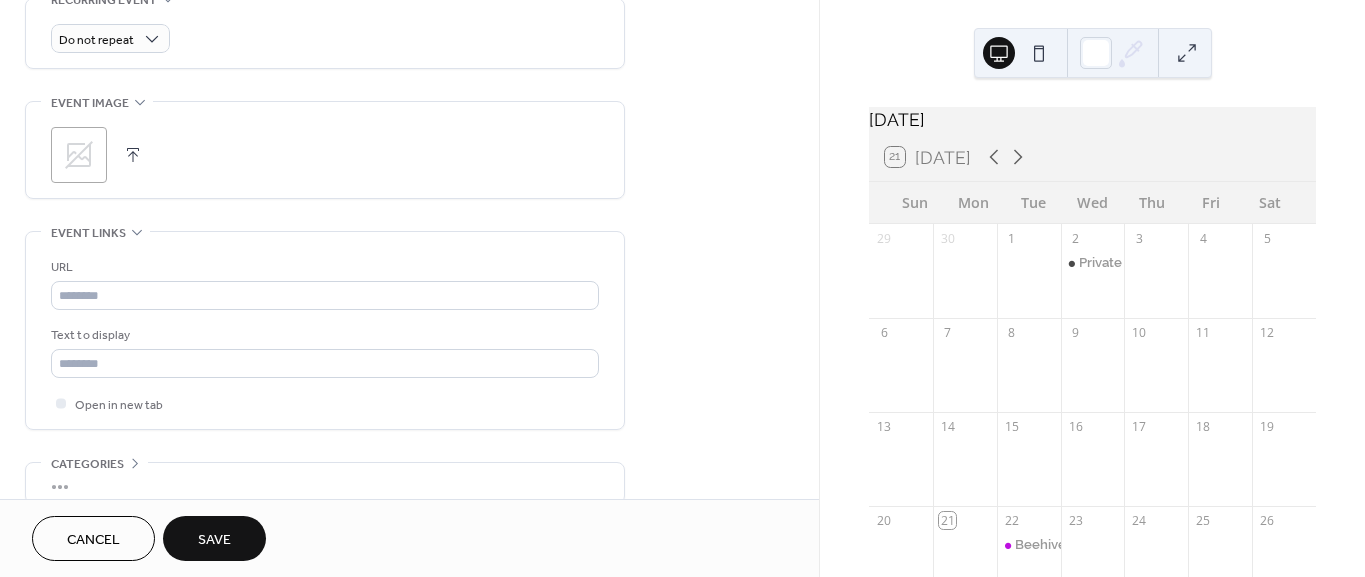 click 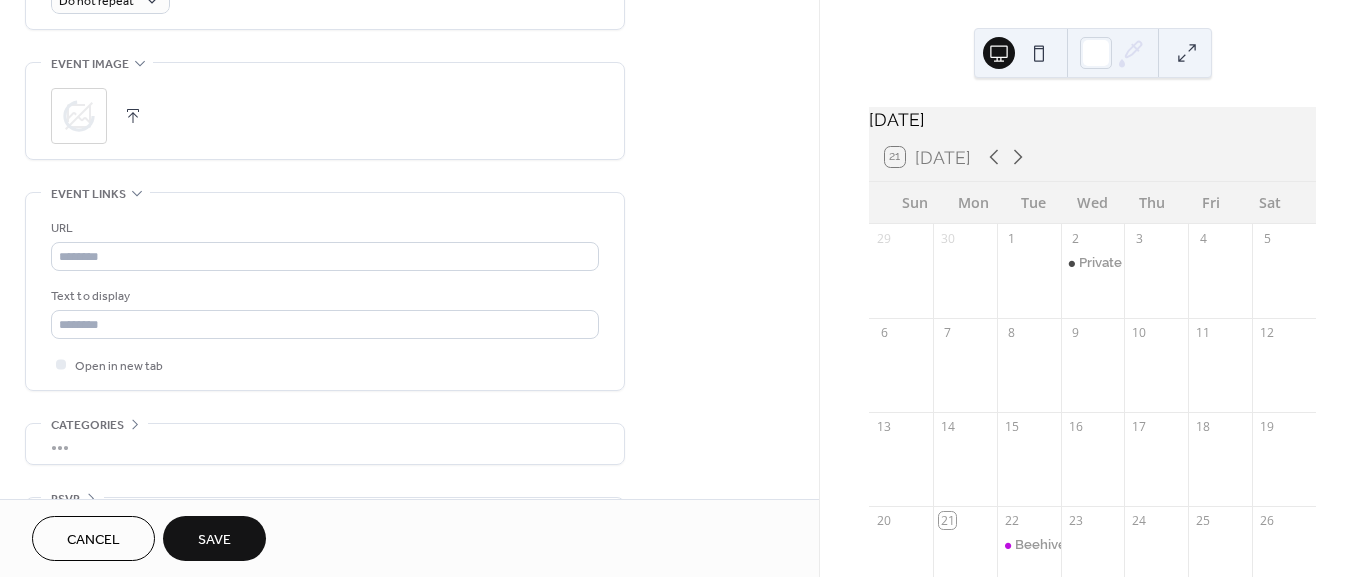 scroll, scrollTop: 987, scrollLeft: 0, axis: vertical 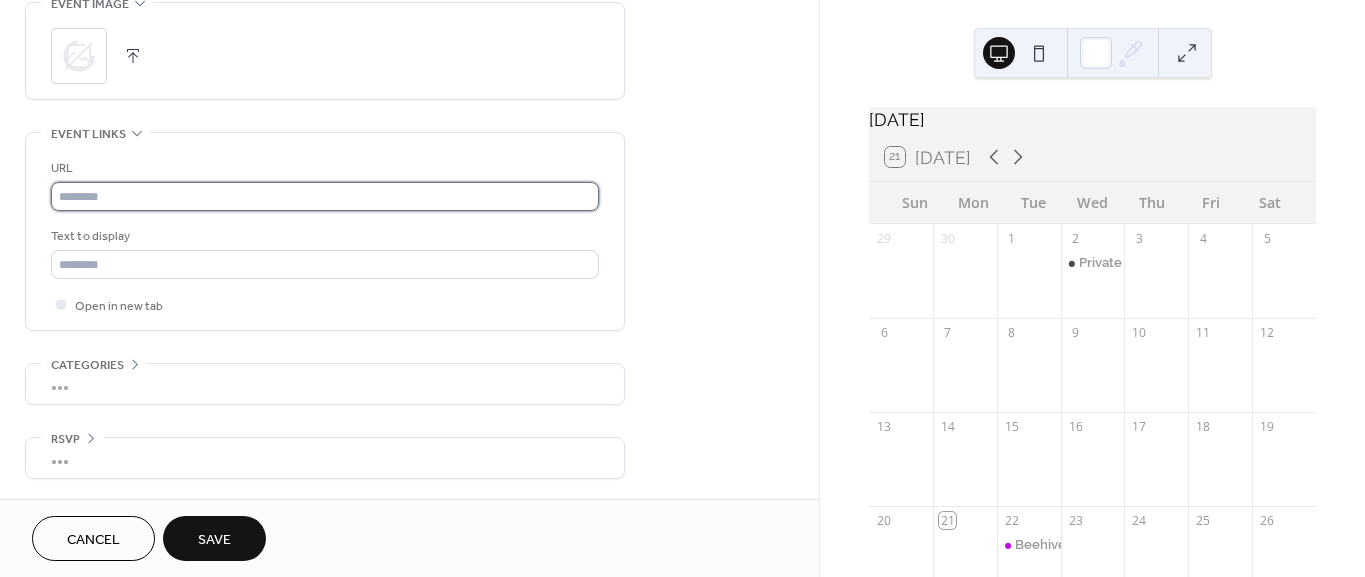 click at bounding box center (325, 196) 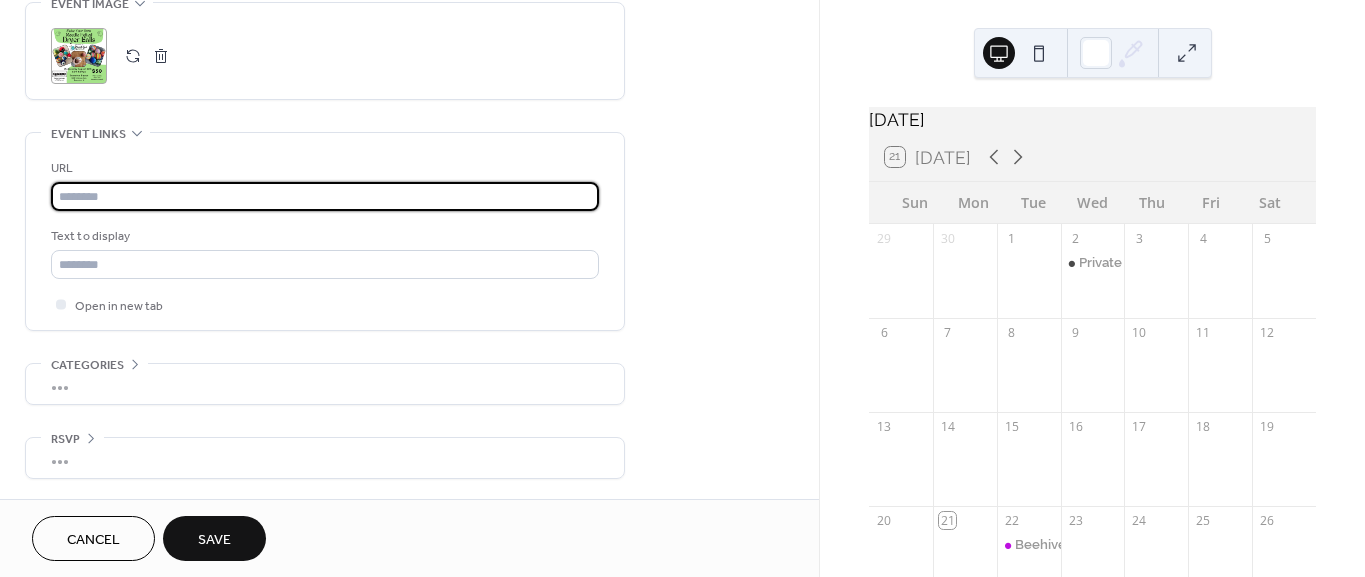 paste on "**********" 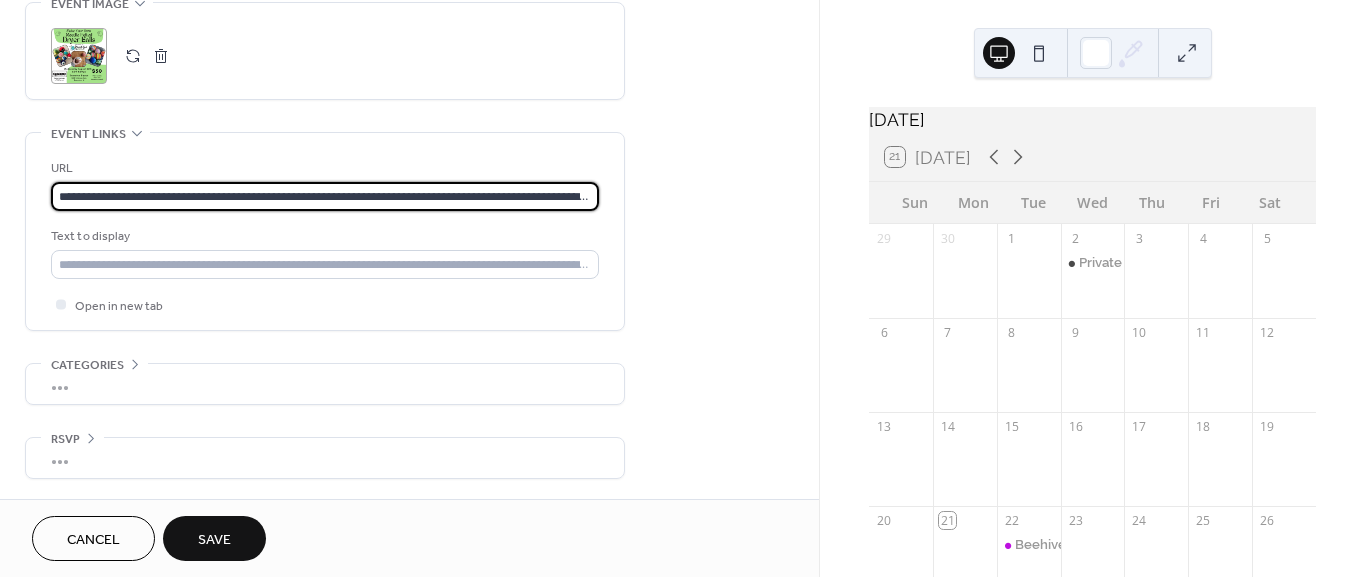 scroll, scrollTop: 0, scrollLeft: 88, axis: horizontal 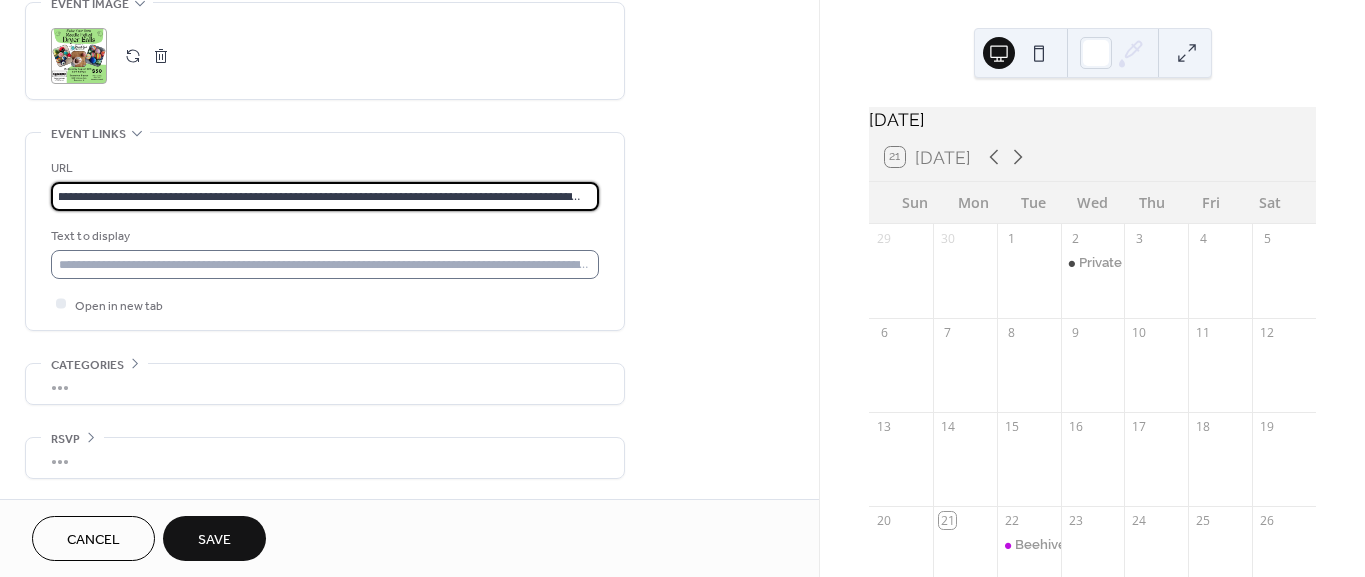 type on "**********" 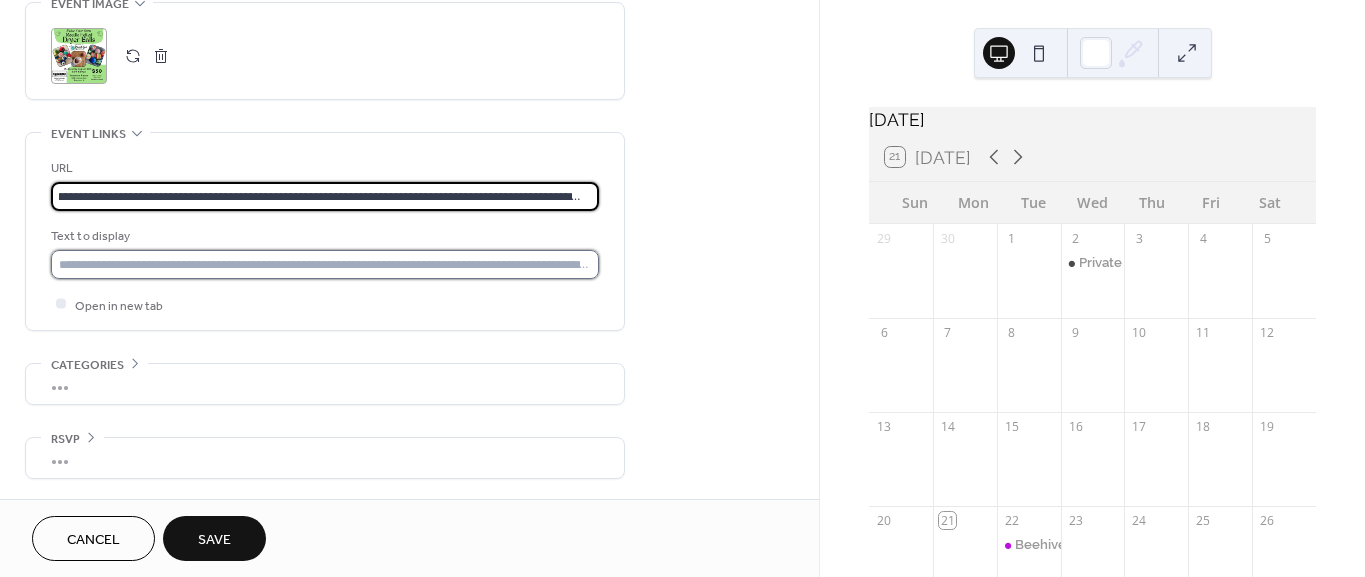 click at bounding box center [325, 264] 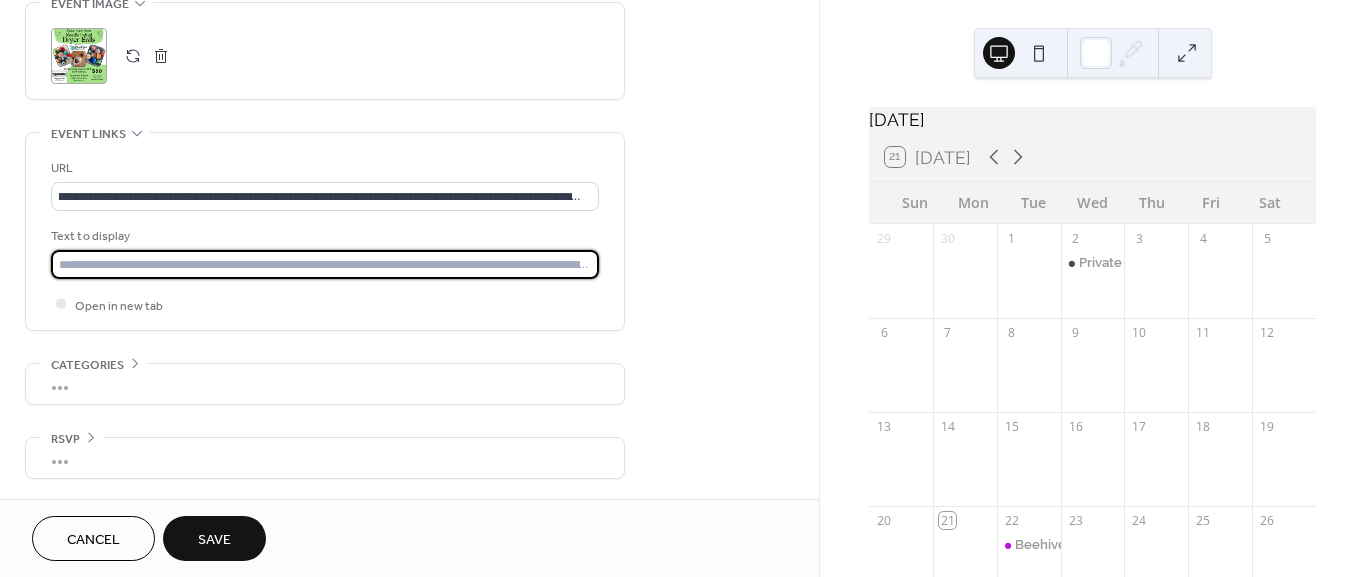 scroll, scrollTop: 0, scrollLeft: 0, axis: both 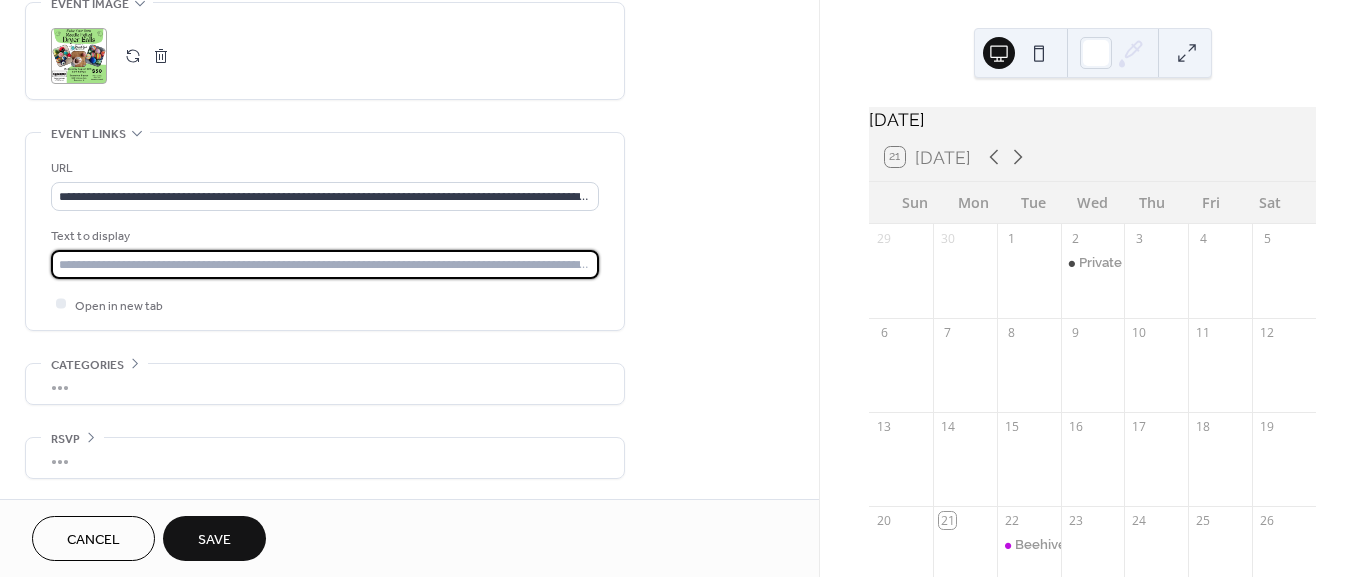 type on "**********" 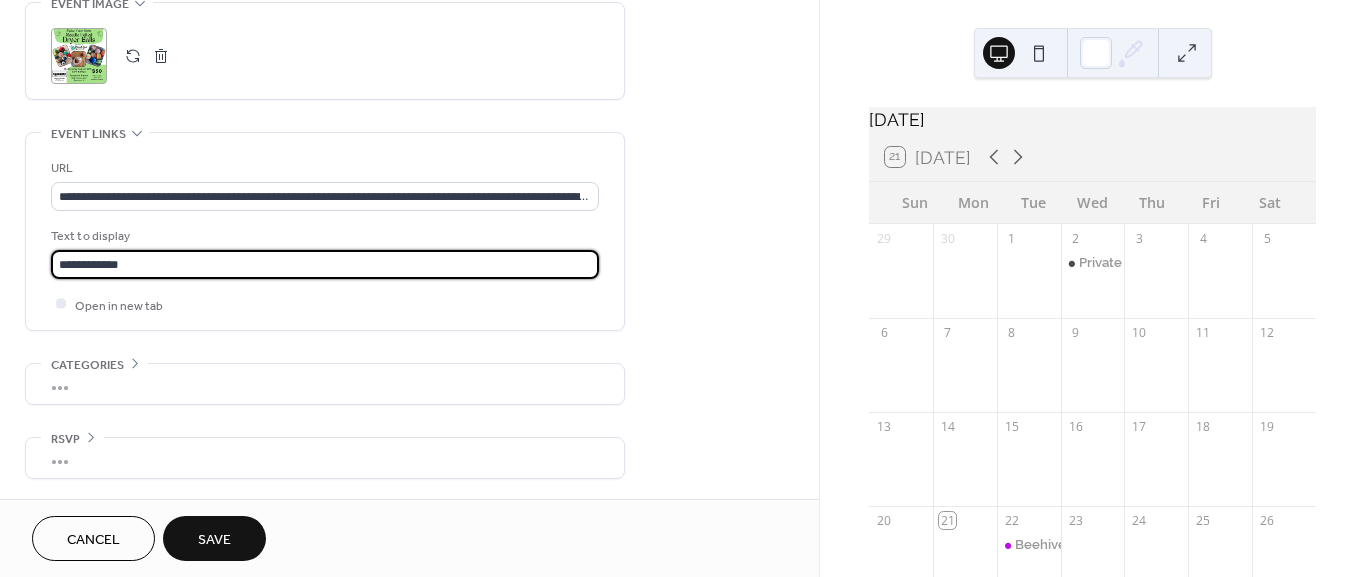 click on "Save" at bounding box center (214, 540) 